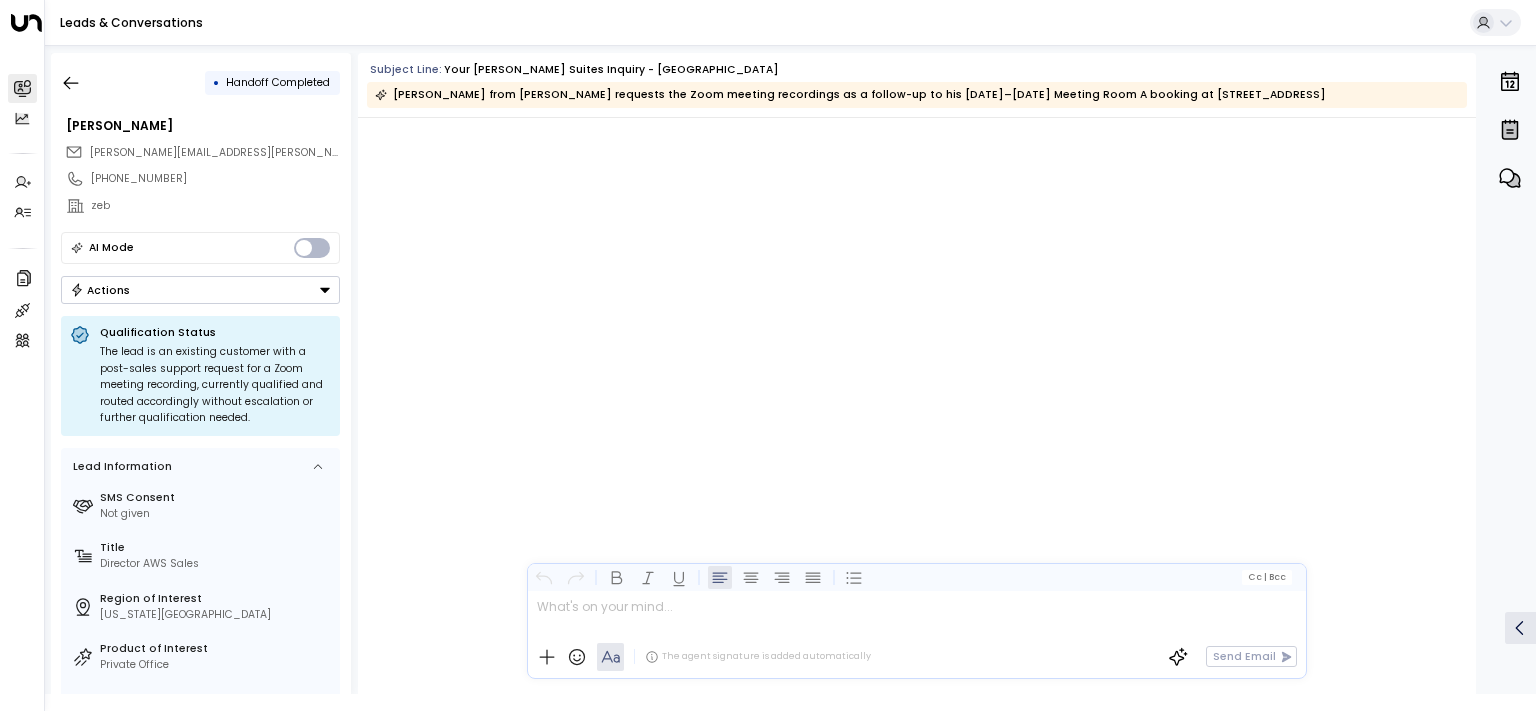scroll, scrollTop: 0, scrollLeft: 0, axis: both 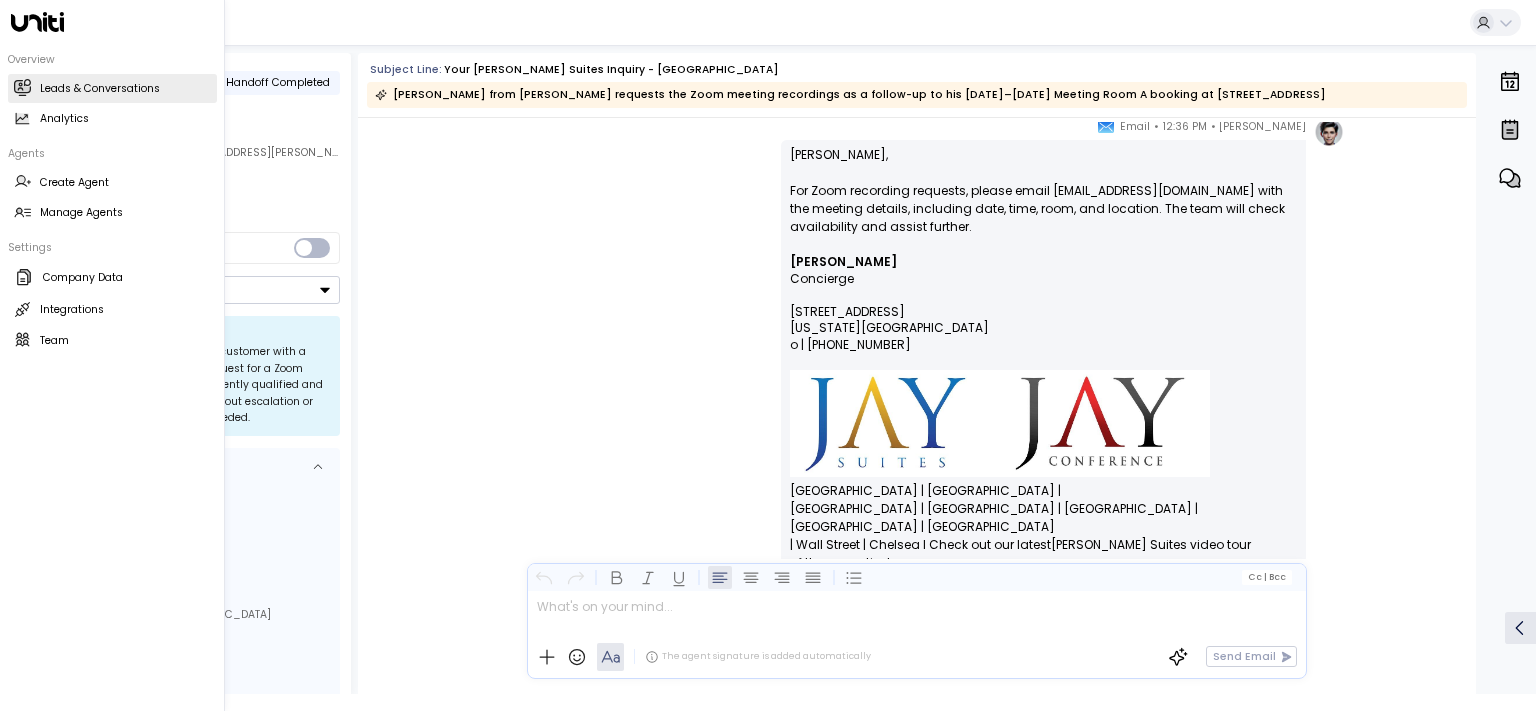 click 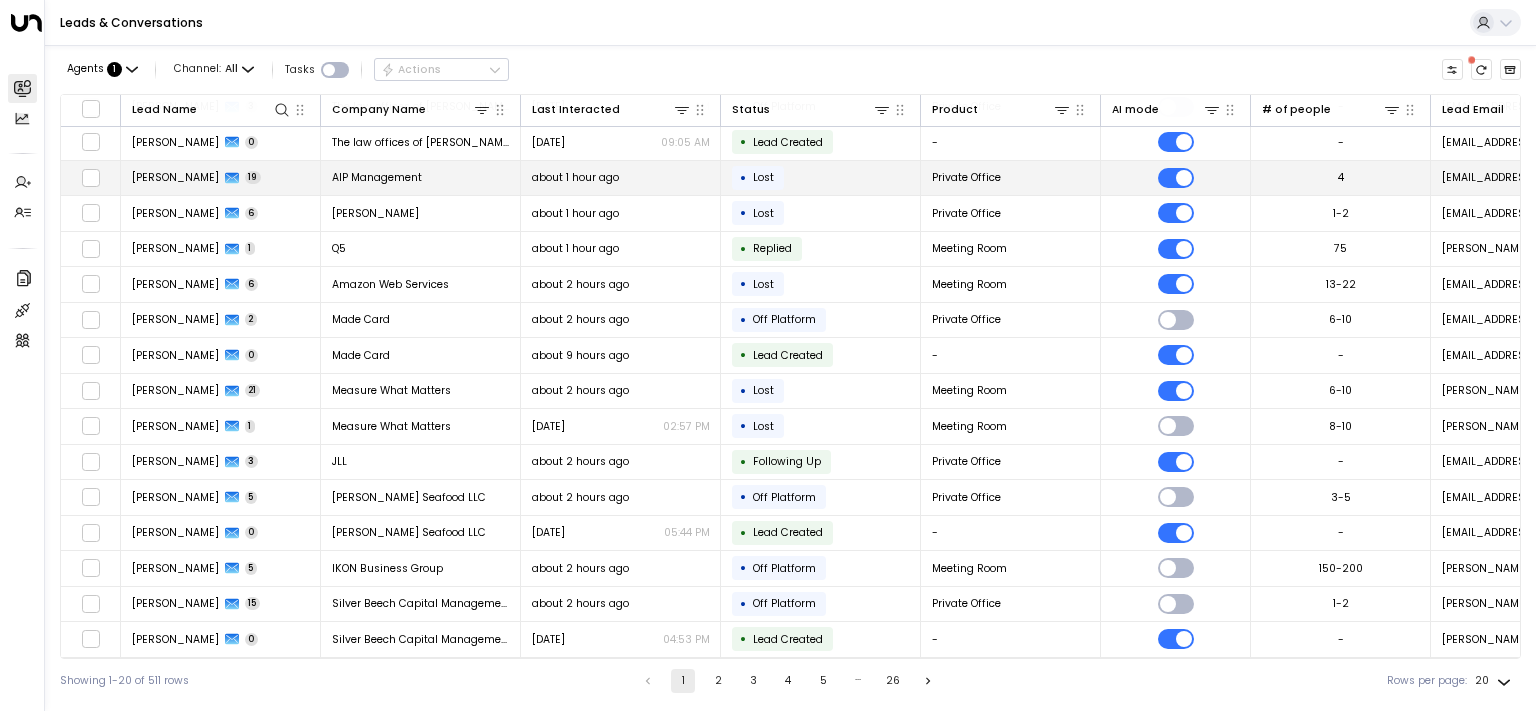 scroll, scrollTop: 0, scrollLeft: 0, axis: both 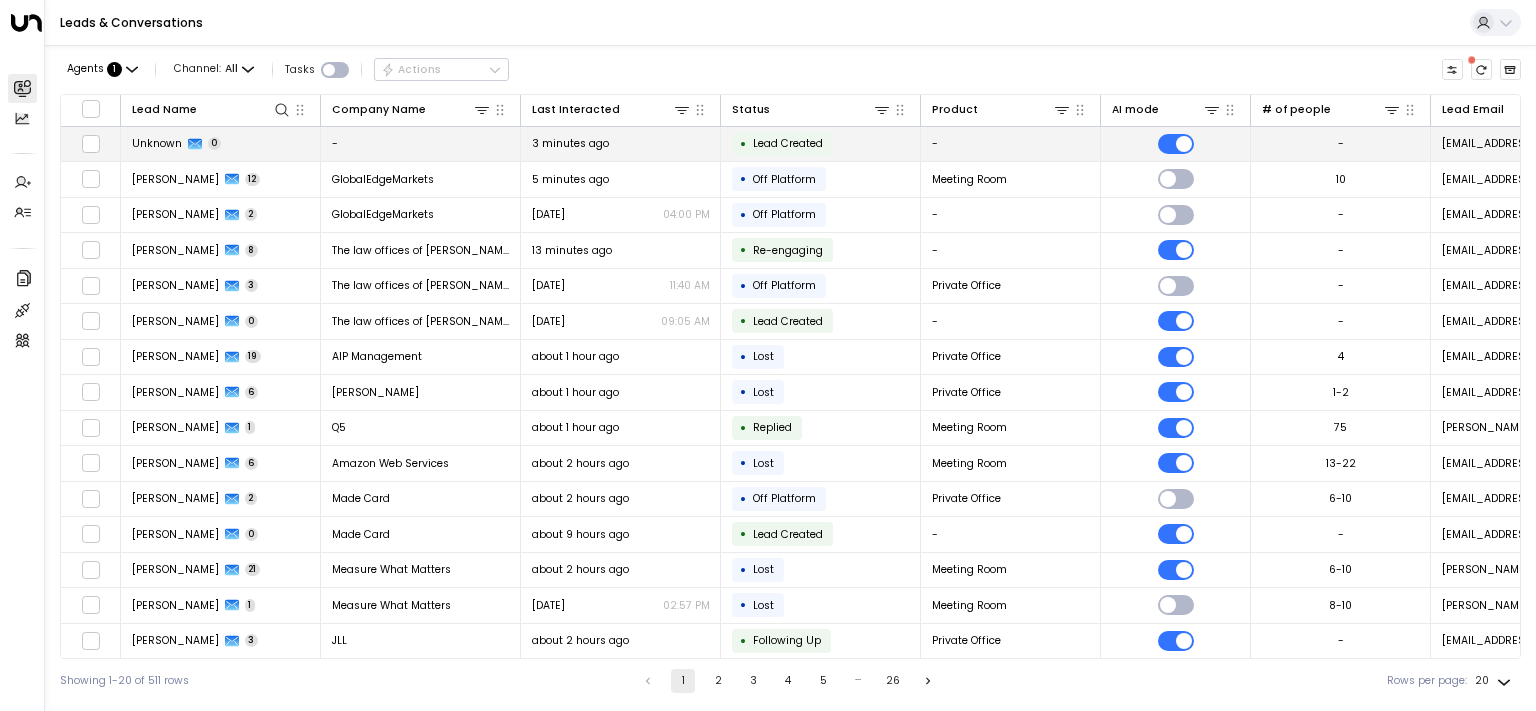 click on "Unknown 0" at bounding box center (221, 144) 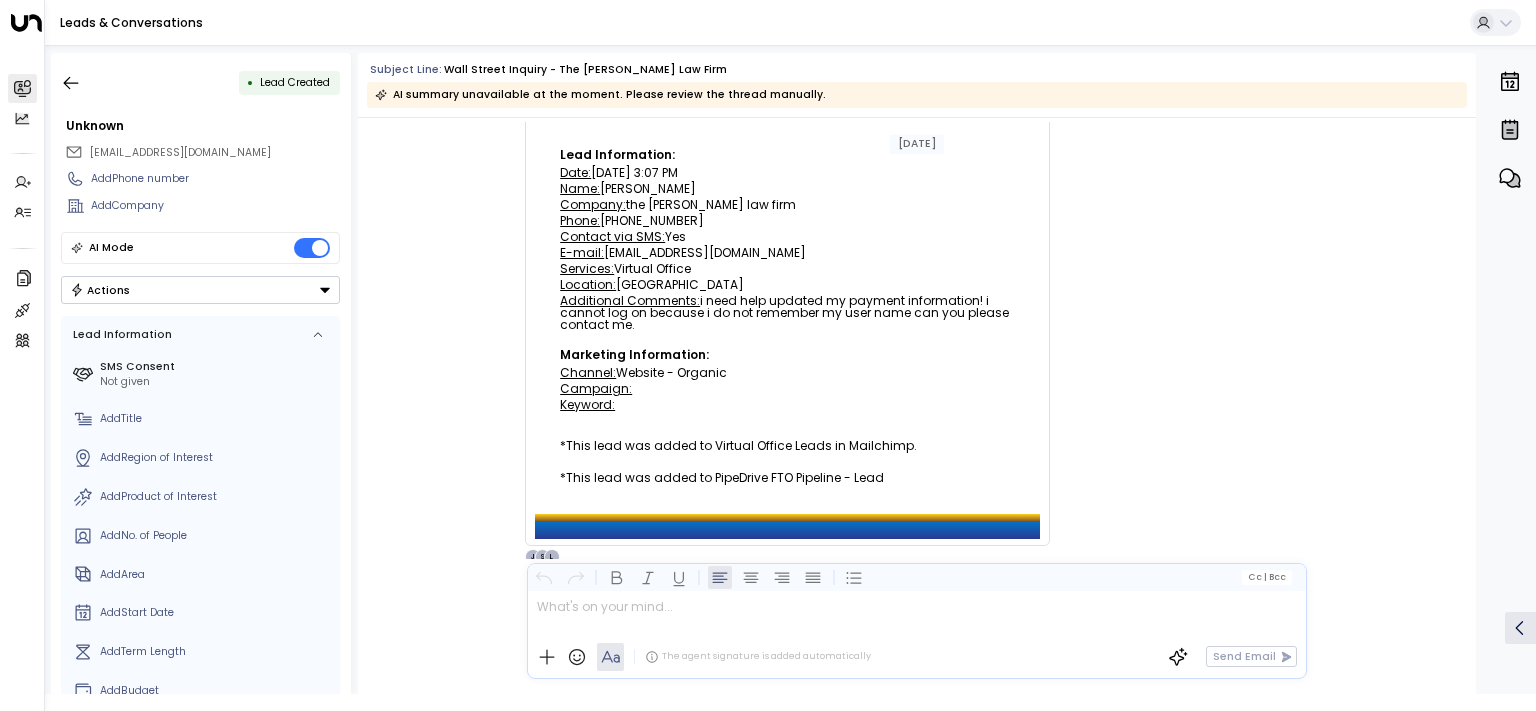 scroll, scrollTop: 224, scrollLeft: 0, axis: vertical 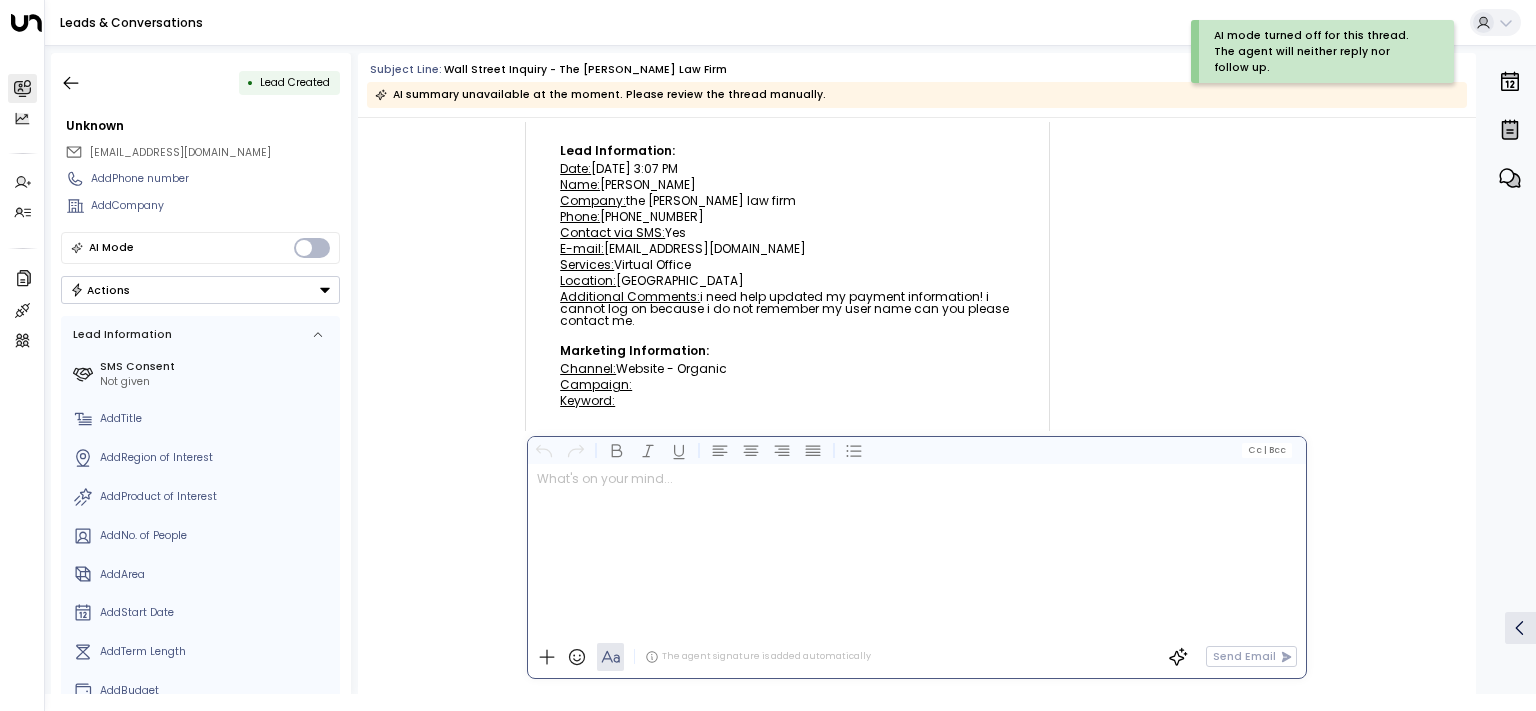 click at bounding box center (916, 550) 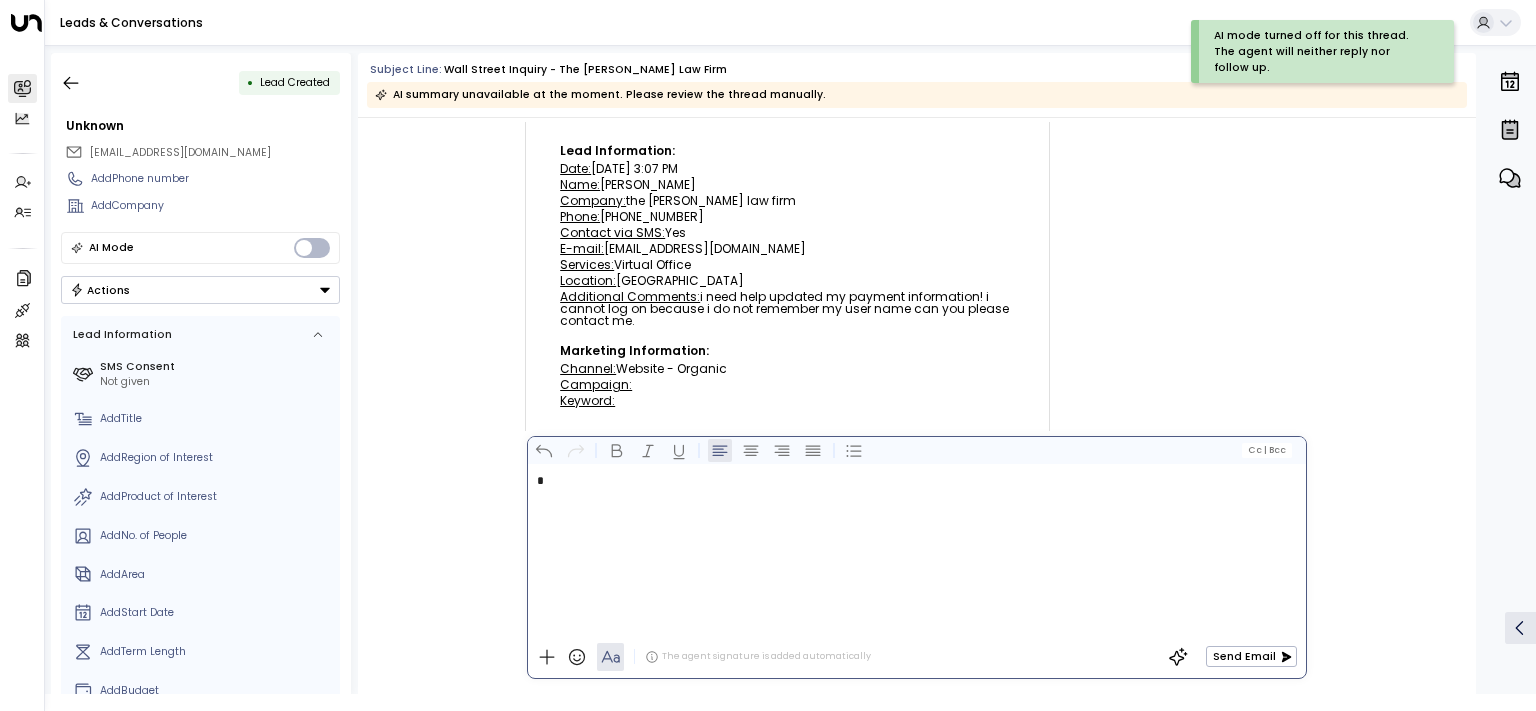 type 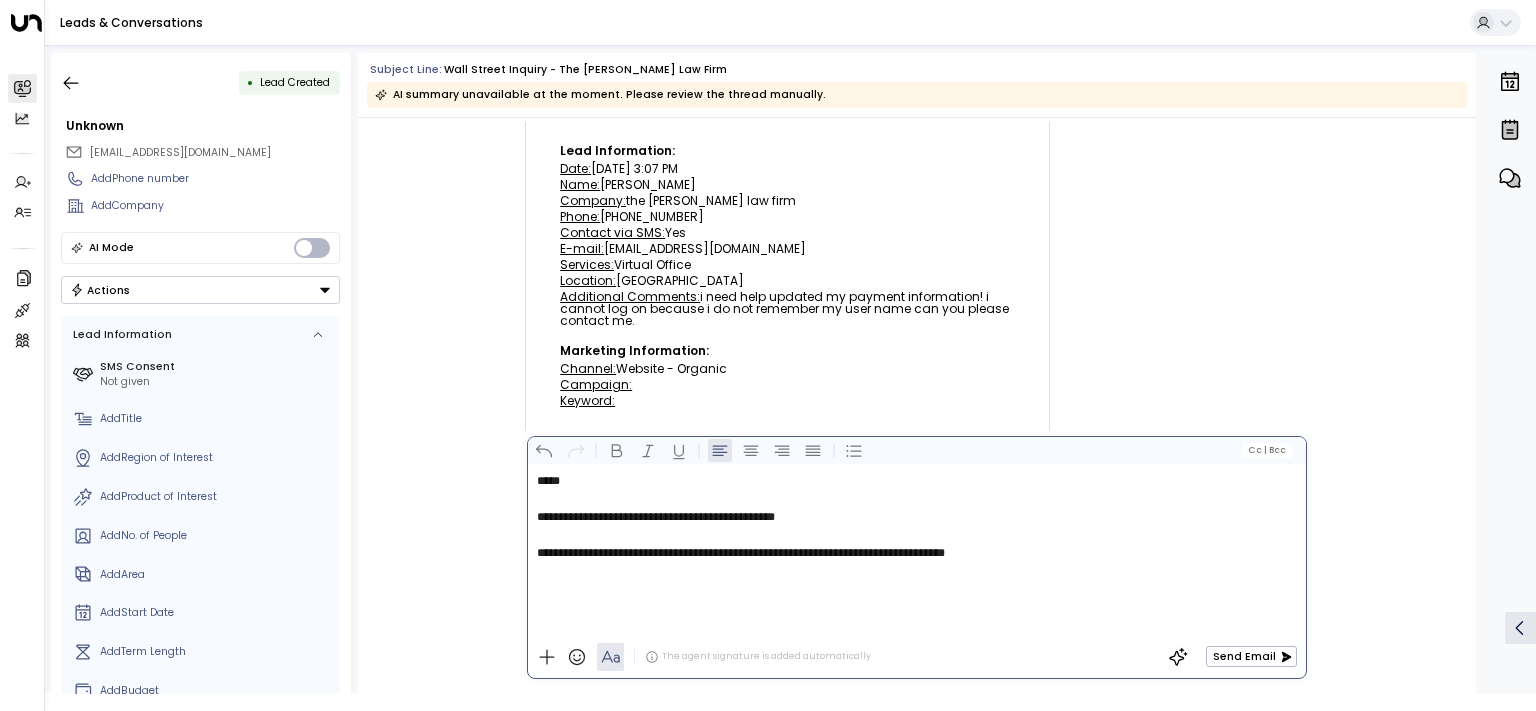 click on "Send Email" at bounding box center (1226, 657) 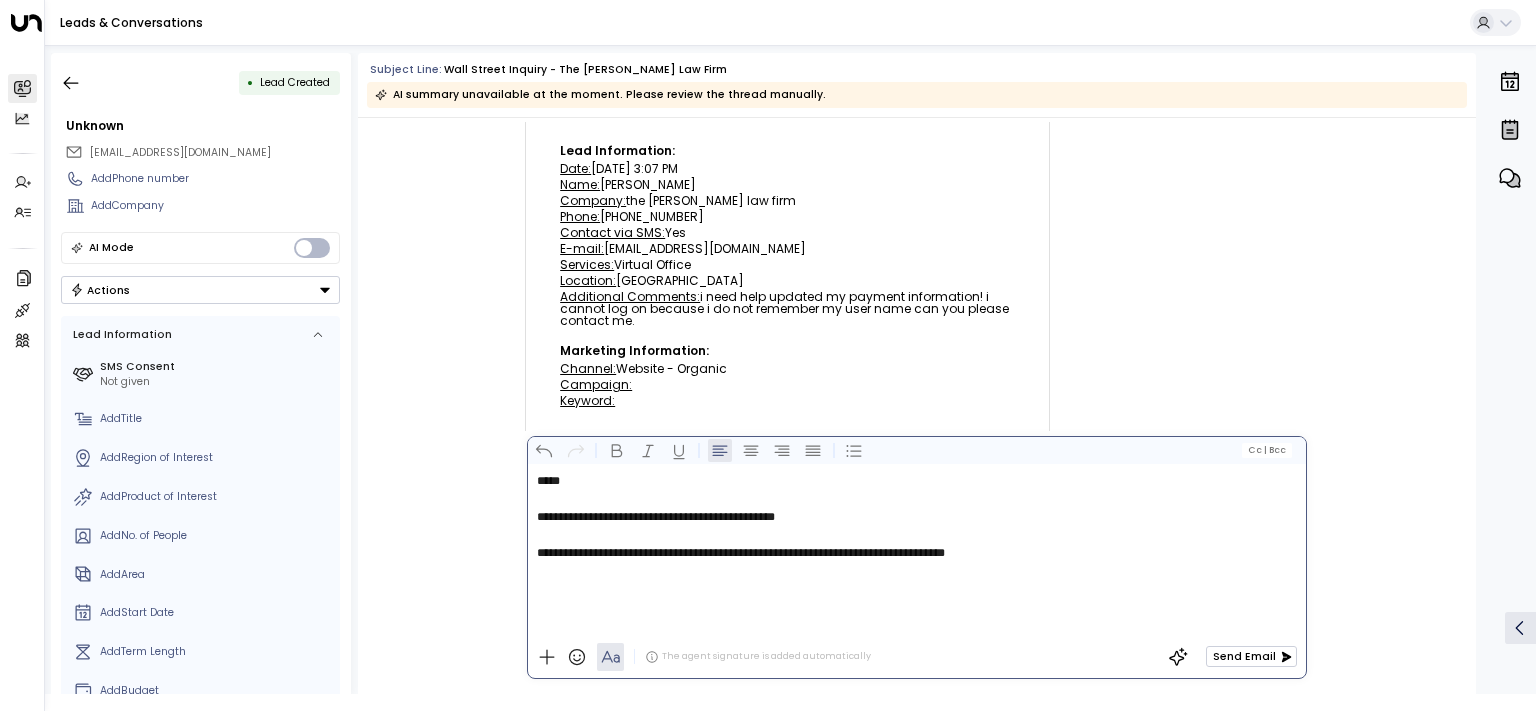 click on "Send Email" at bounding box center (1251, 656) 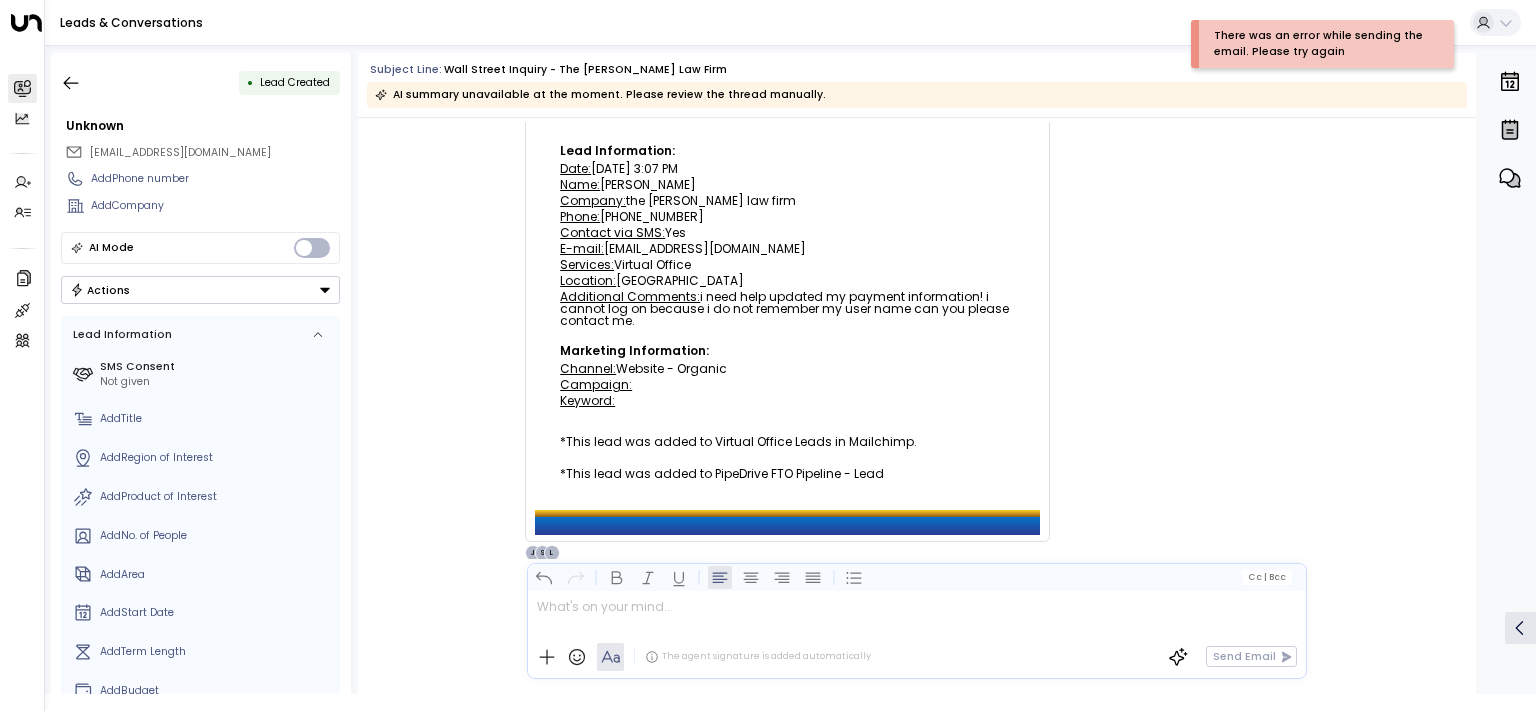 click at bounding box center (916, 613) 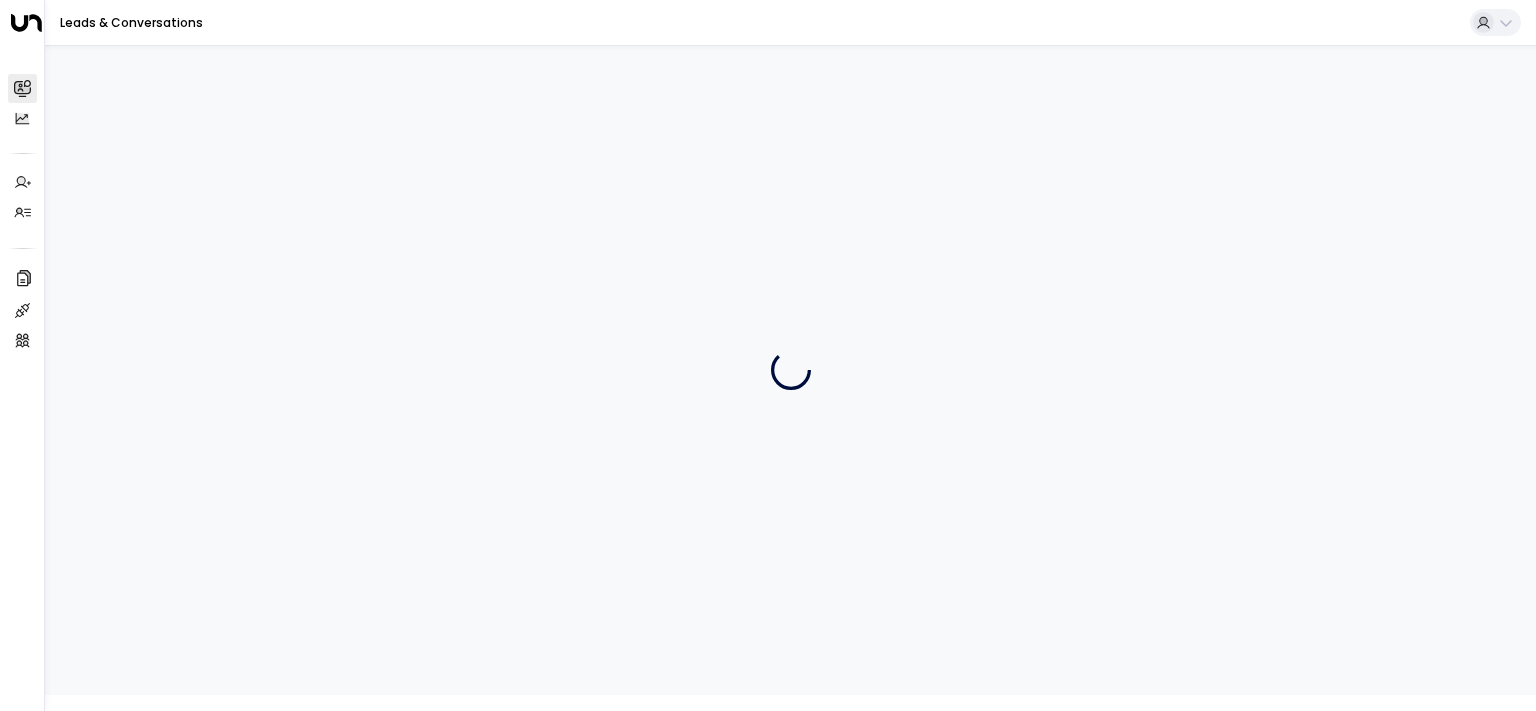 scroll, scrollTop: 0, scrollLeft: 0, axis: both 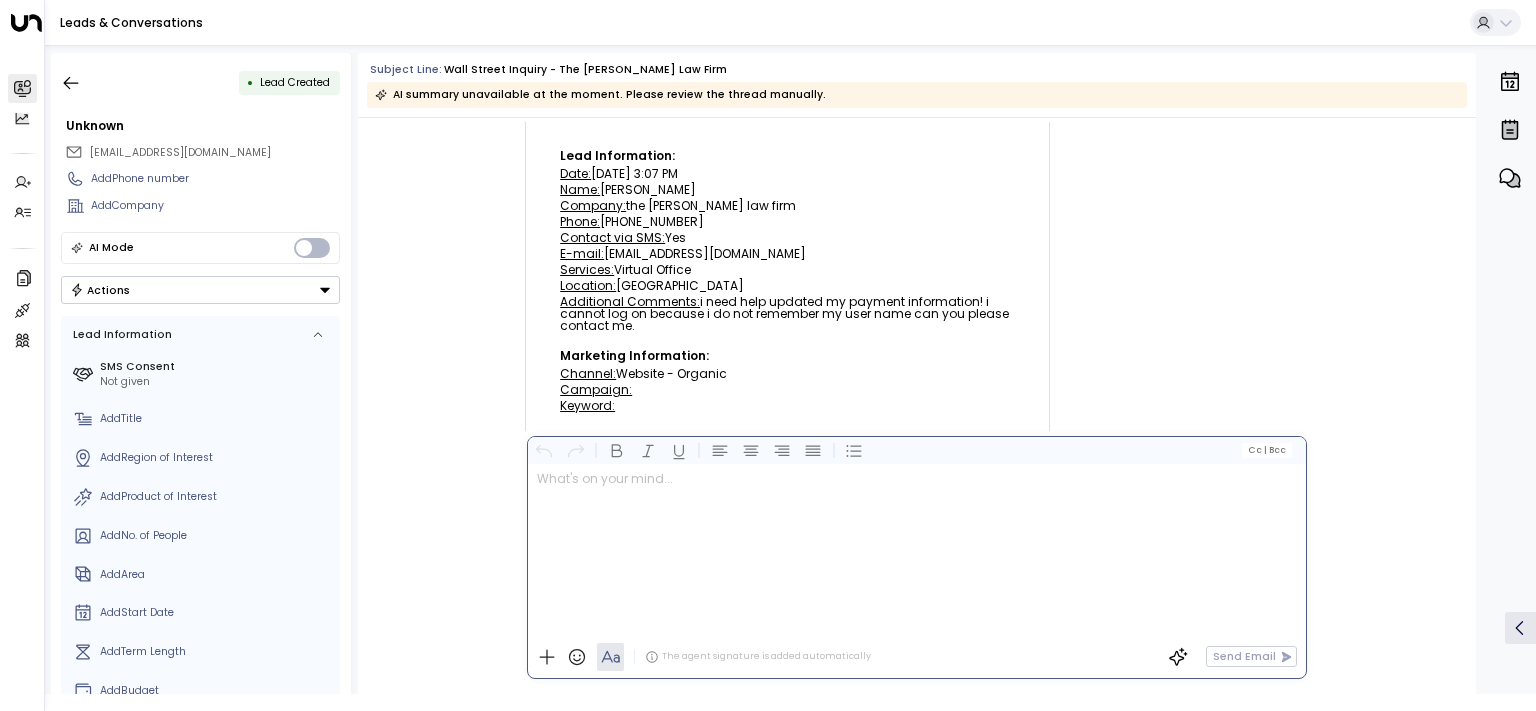click at bounding box center (916, 550) 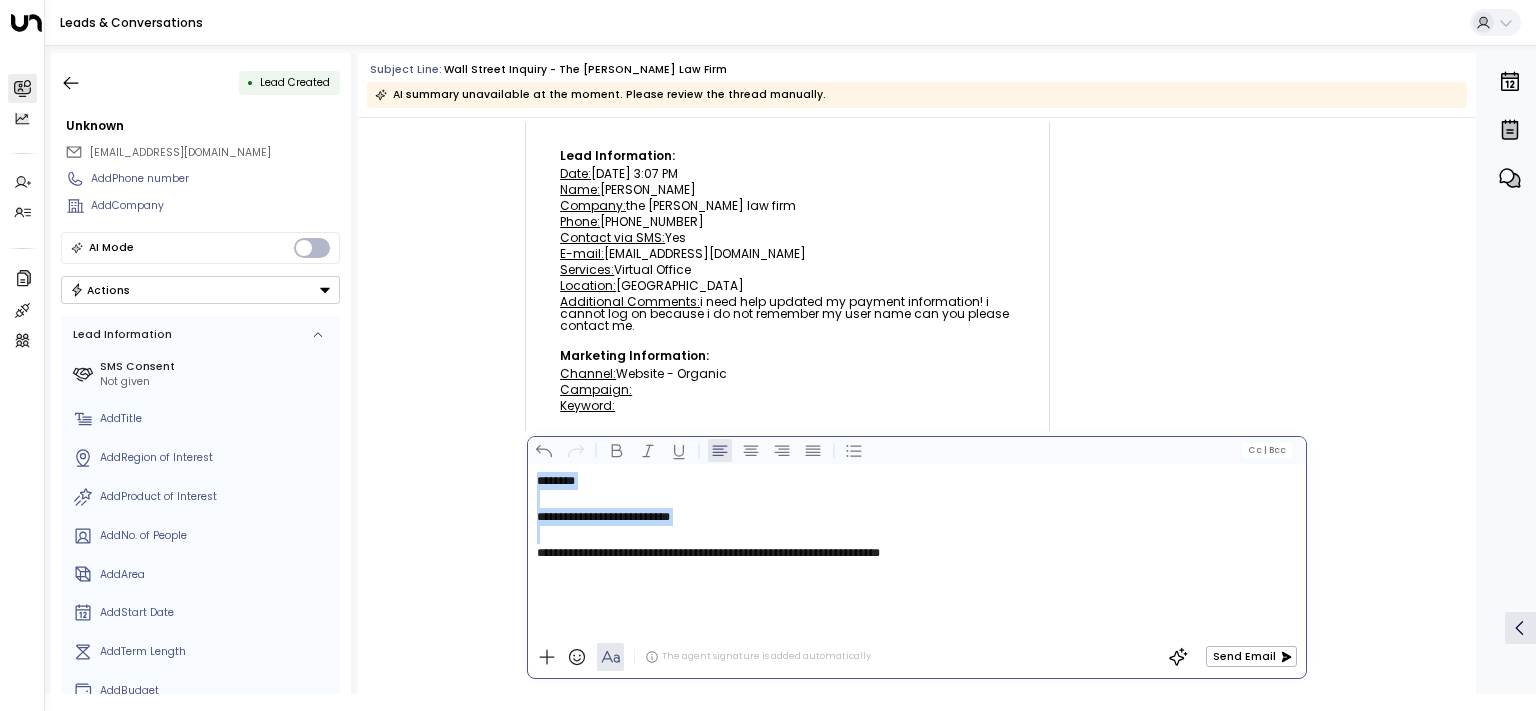 copy on "**********" 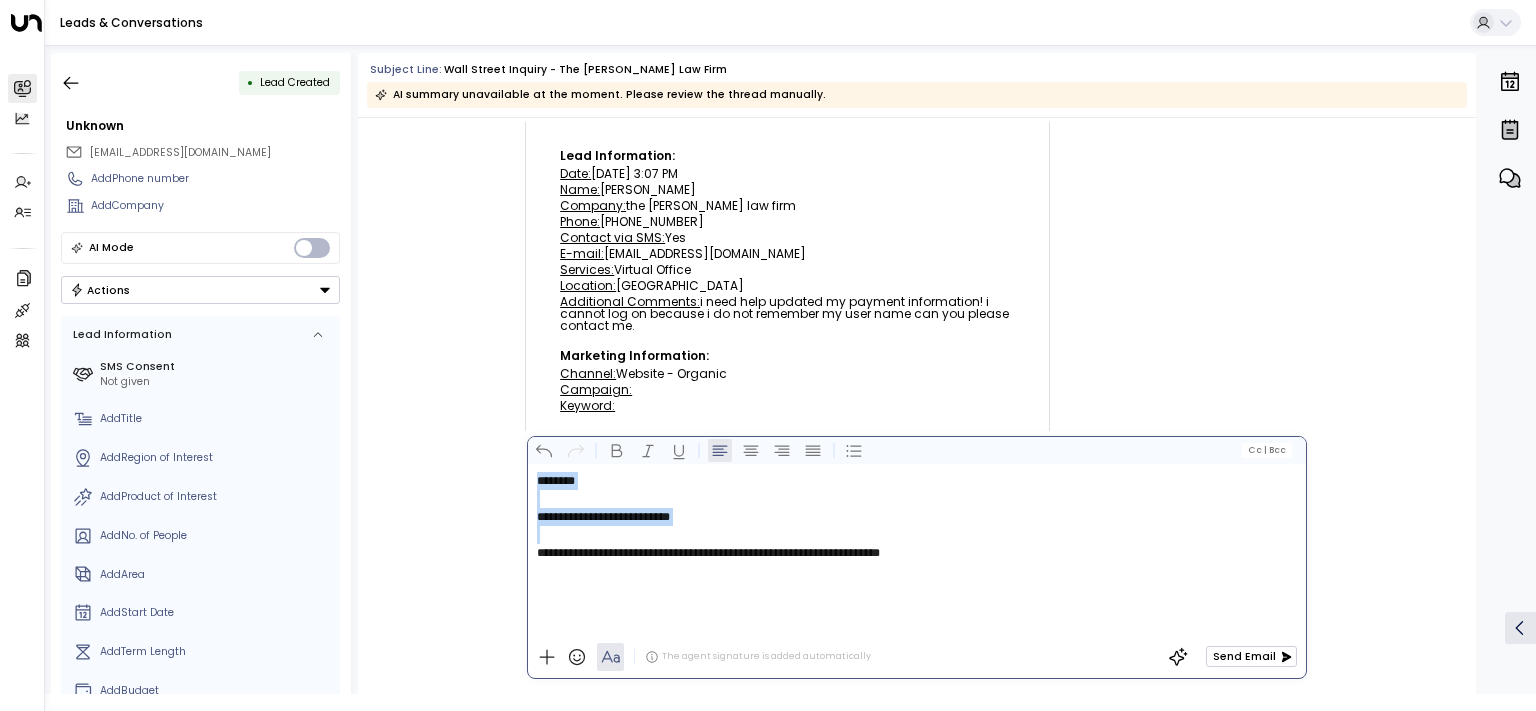 click on "Send Email" at bounding box center [1251, 656] 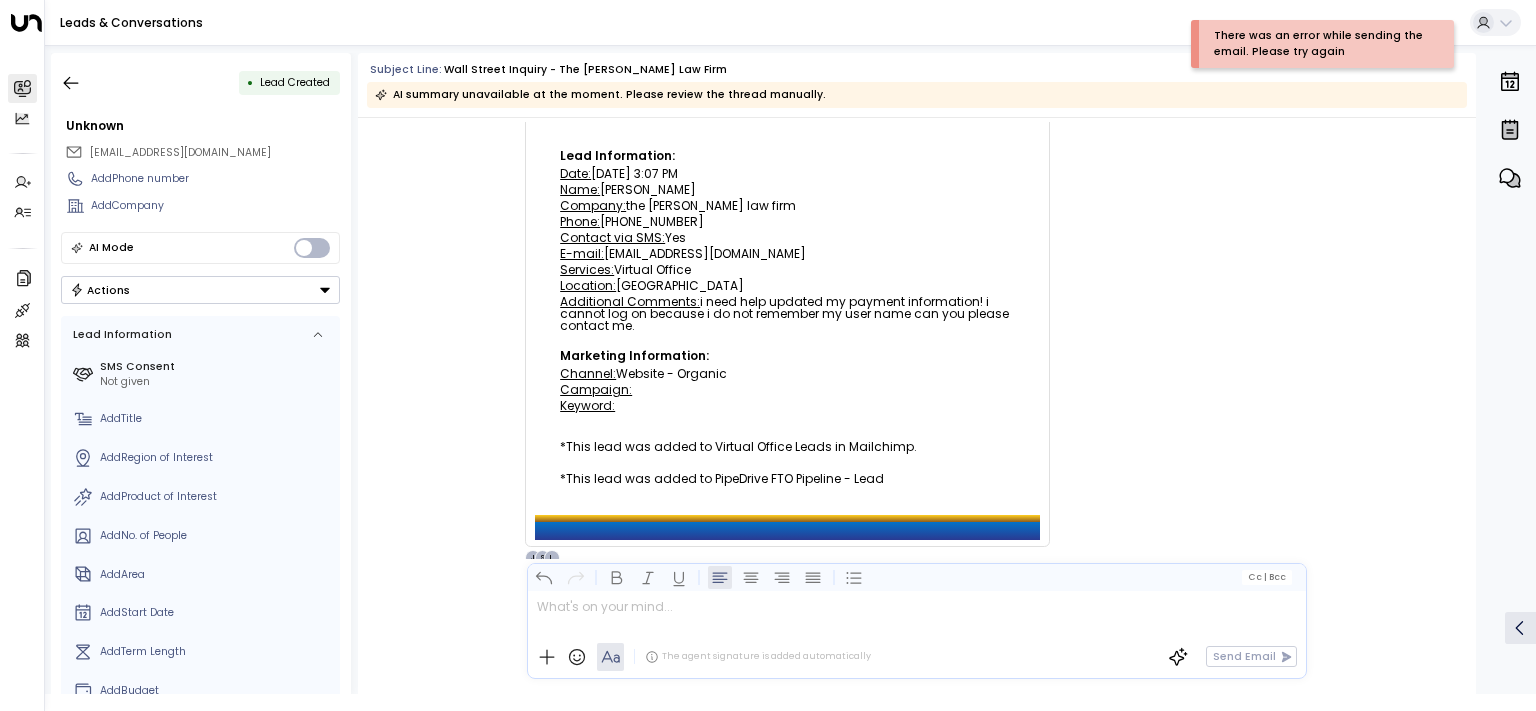 scroll, scrollTop: 224, scrollLeft: 0, axis: vertical 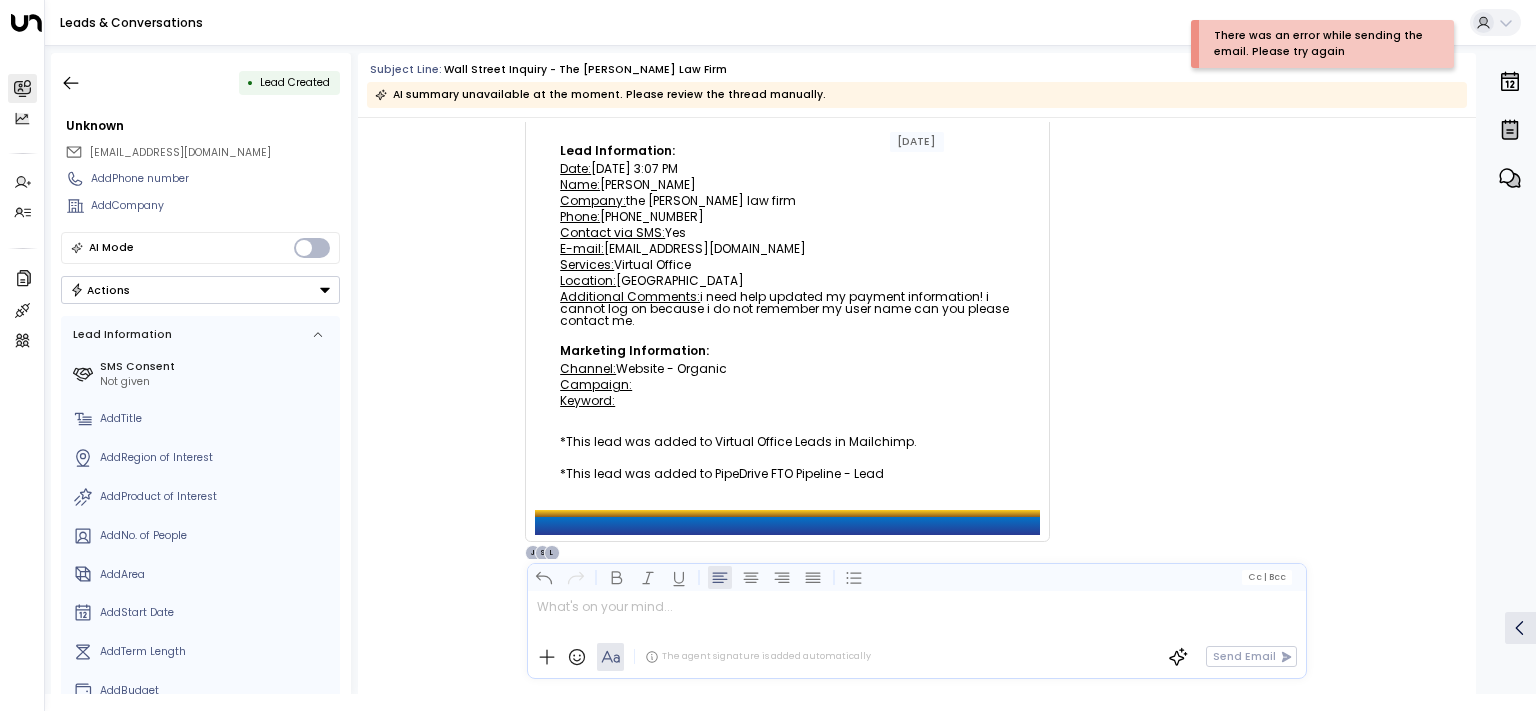 click at bounding box center (916, 613) 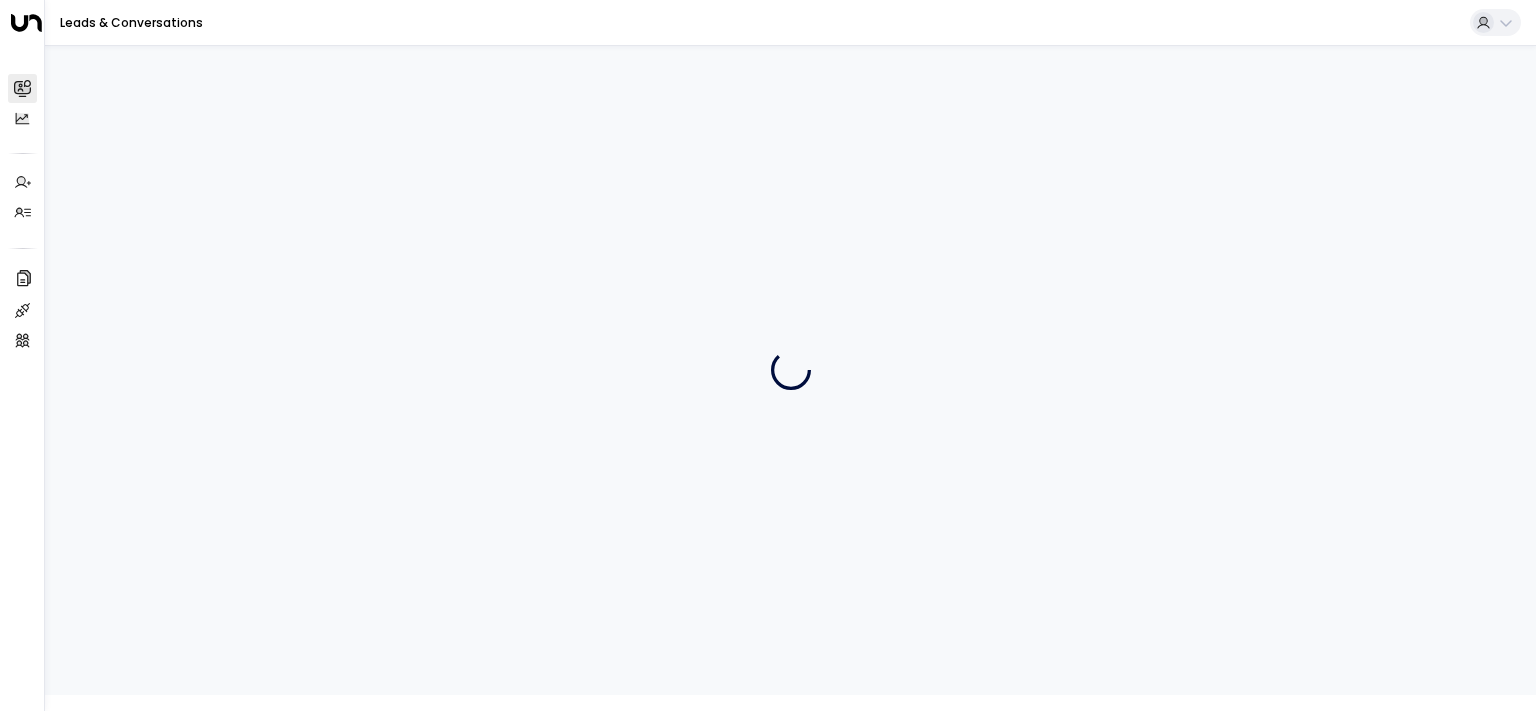 scroll, scrollTop: 0, scrollLeft: 0, axis: both 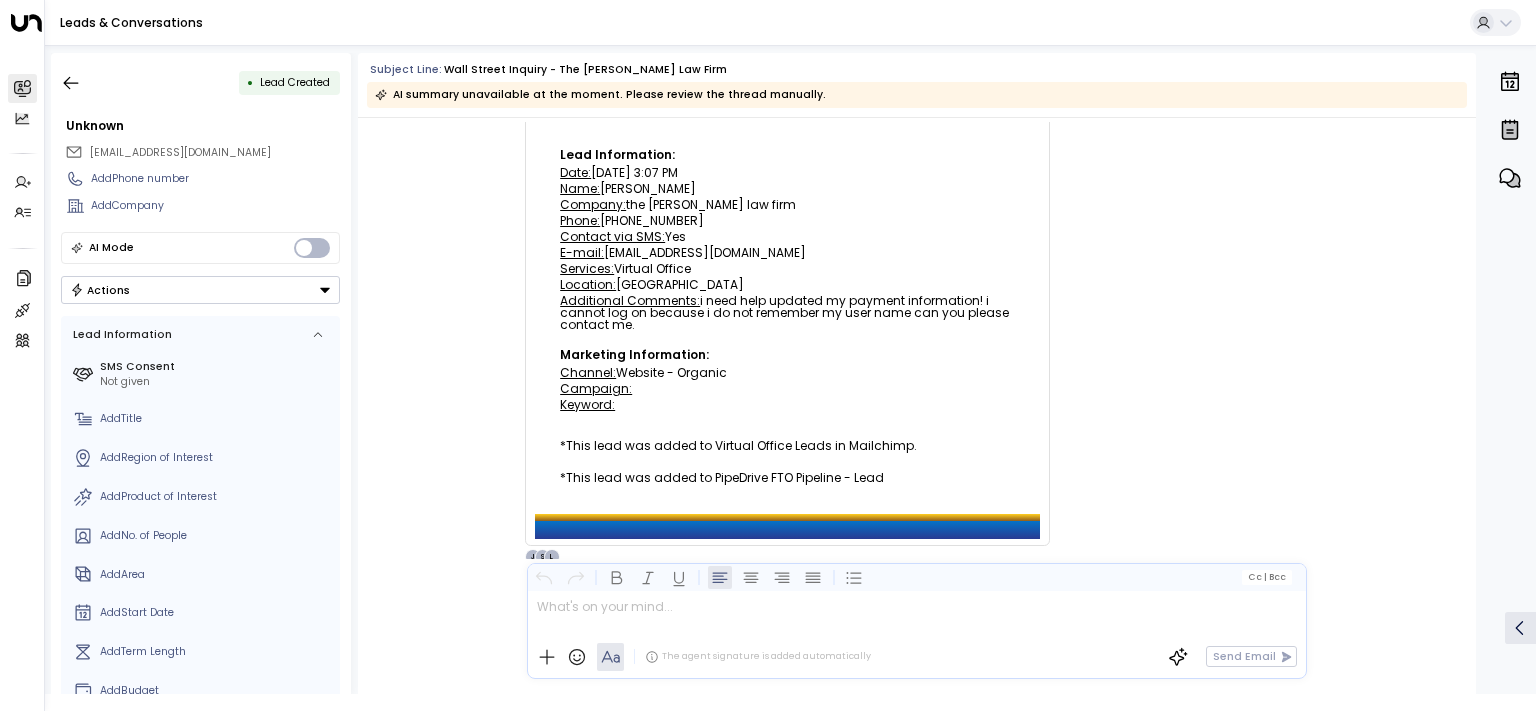 click at bounding box center [916, 613] 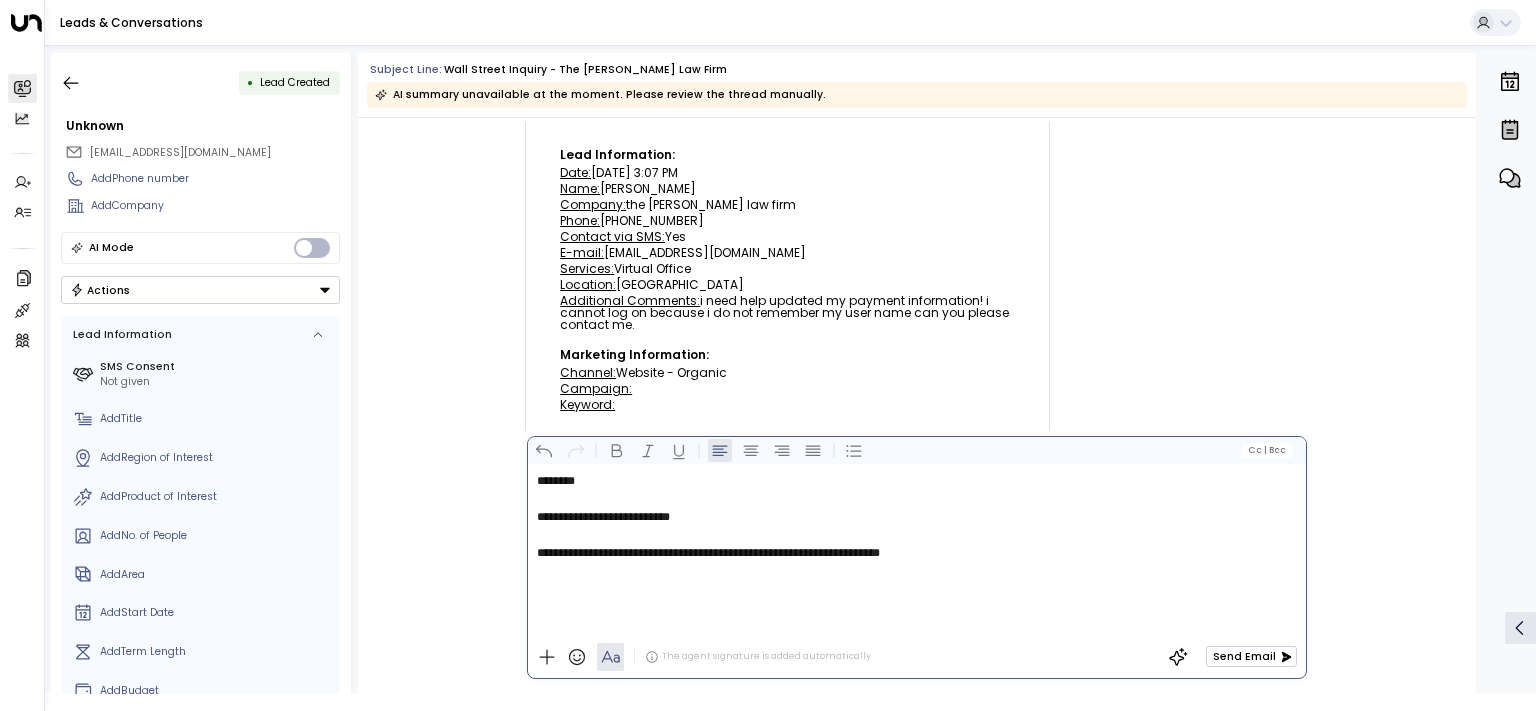 click 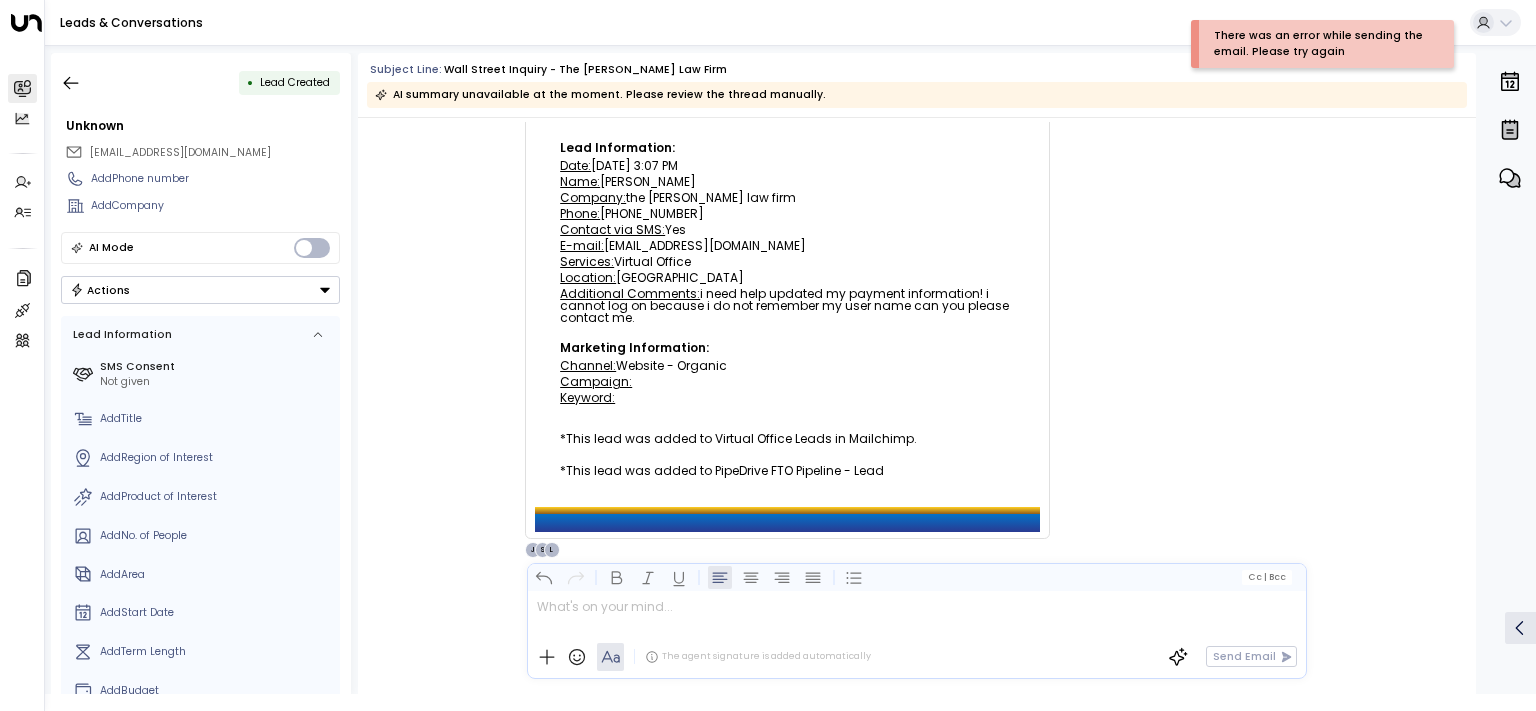 scroll, scrollTop: 224, scrollLeft: 0, axis: vertical 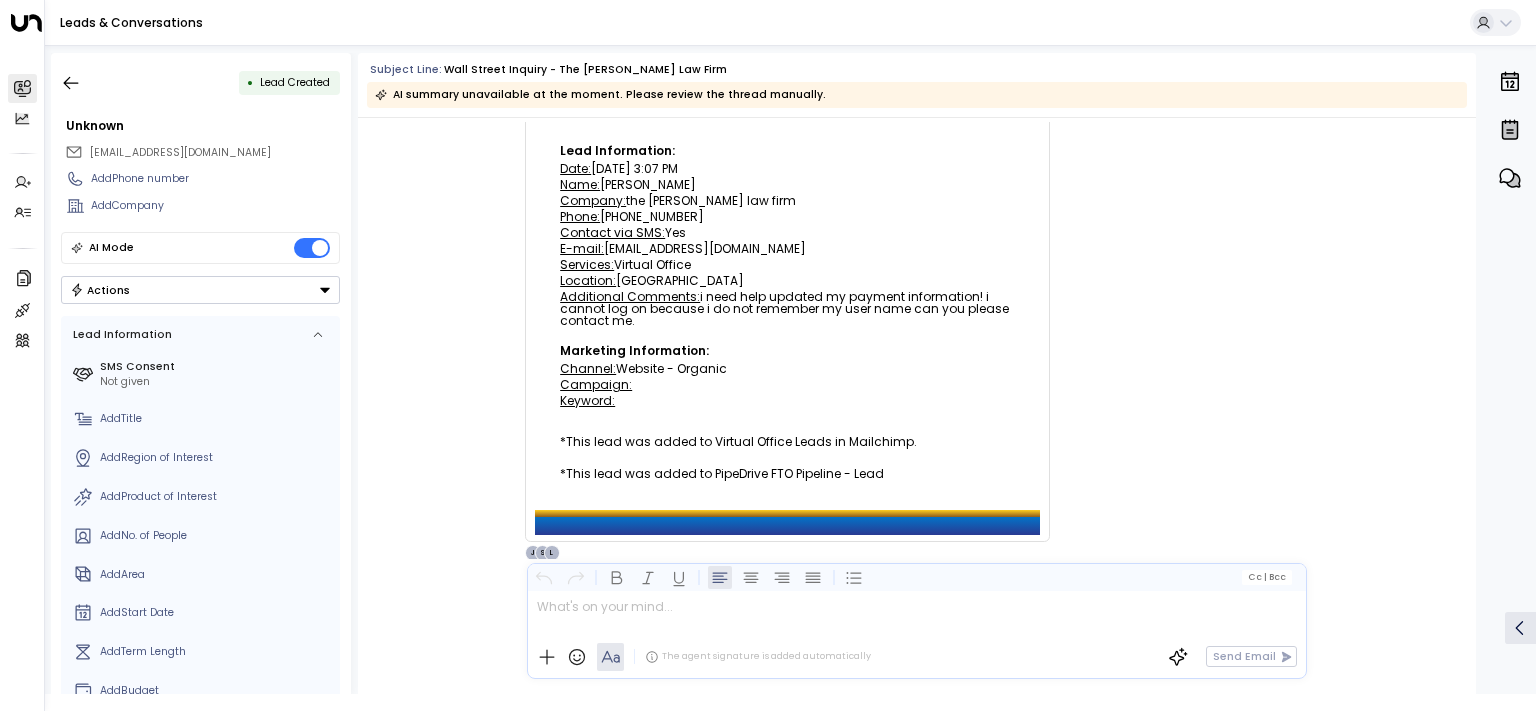 click at bounding box center [916, 613] 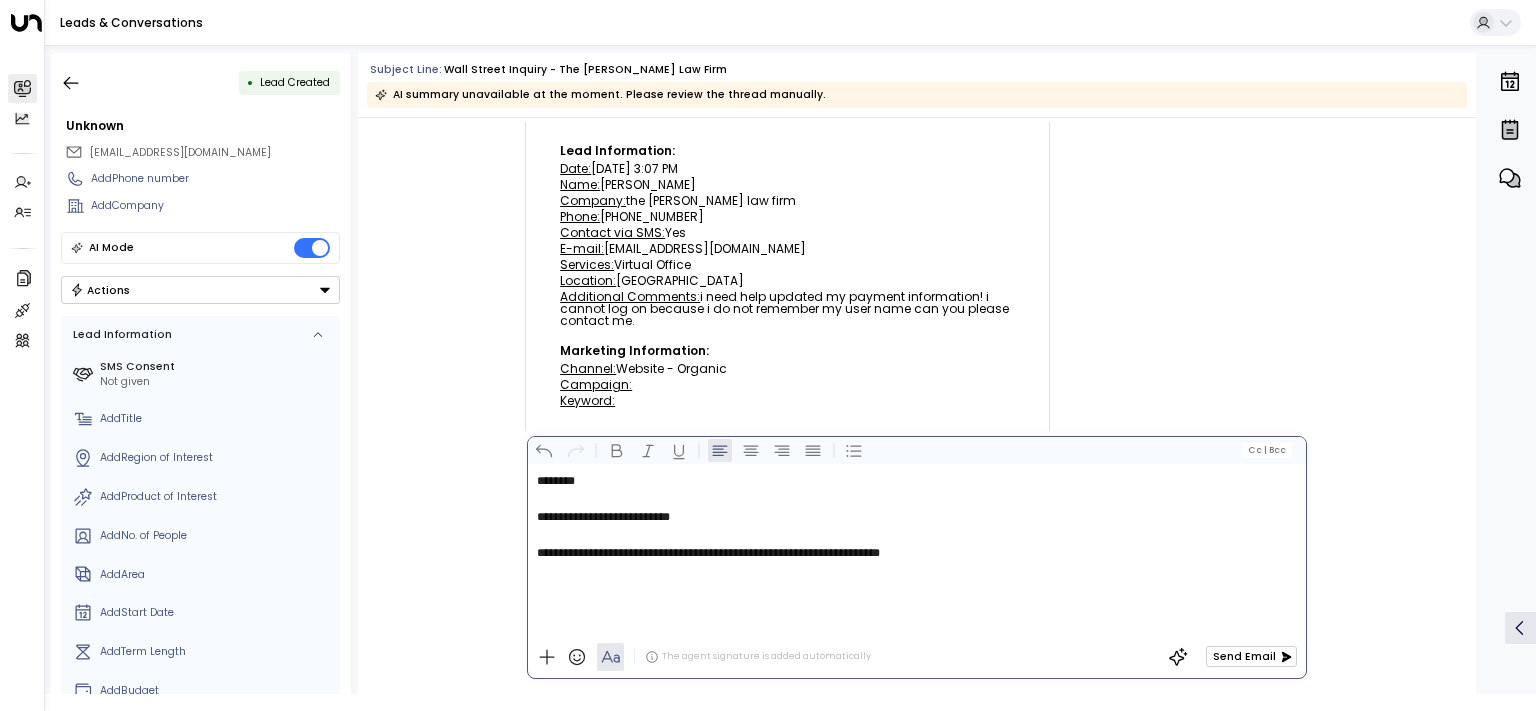 click on "Send Email" at bounding box center [1251, 656] 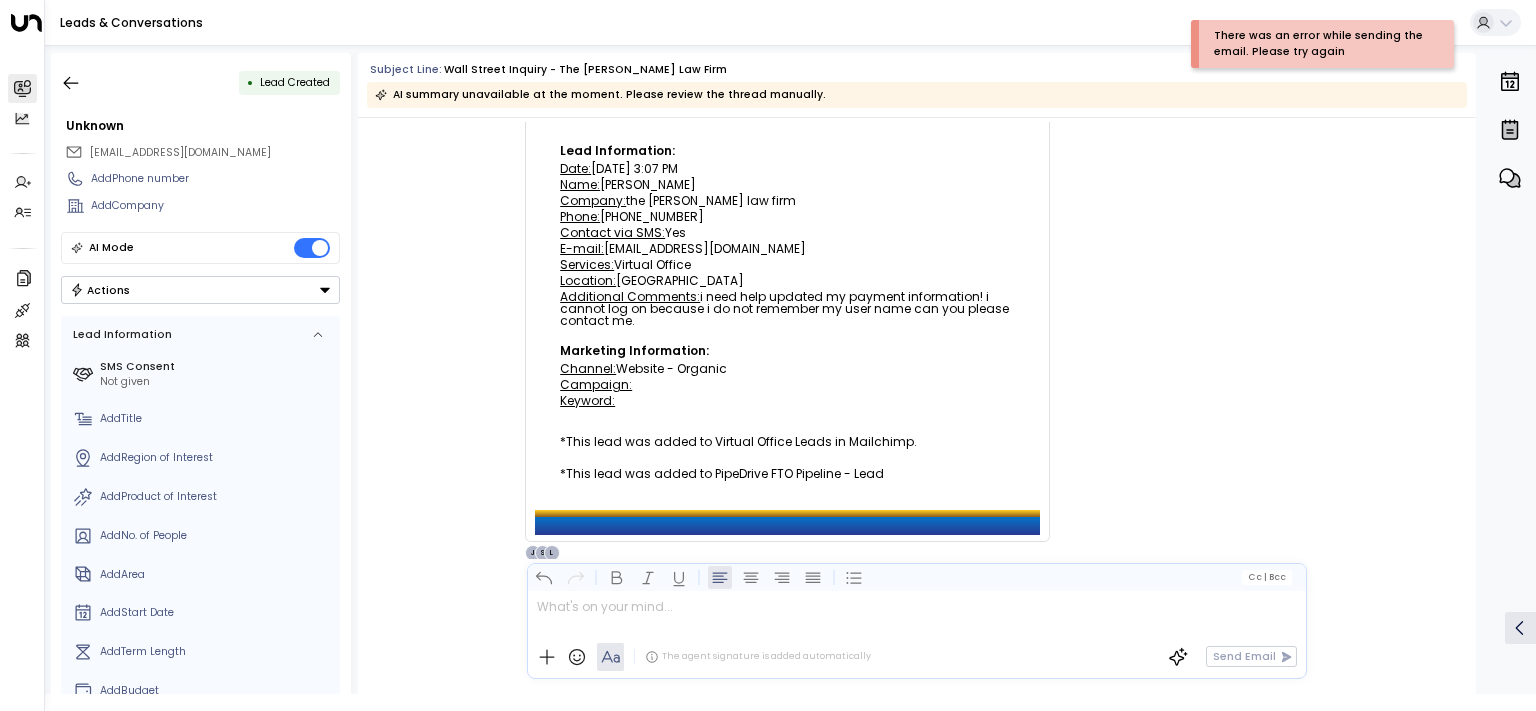 click at bounding box center (916, 613) 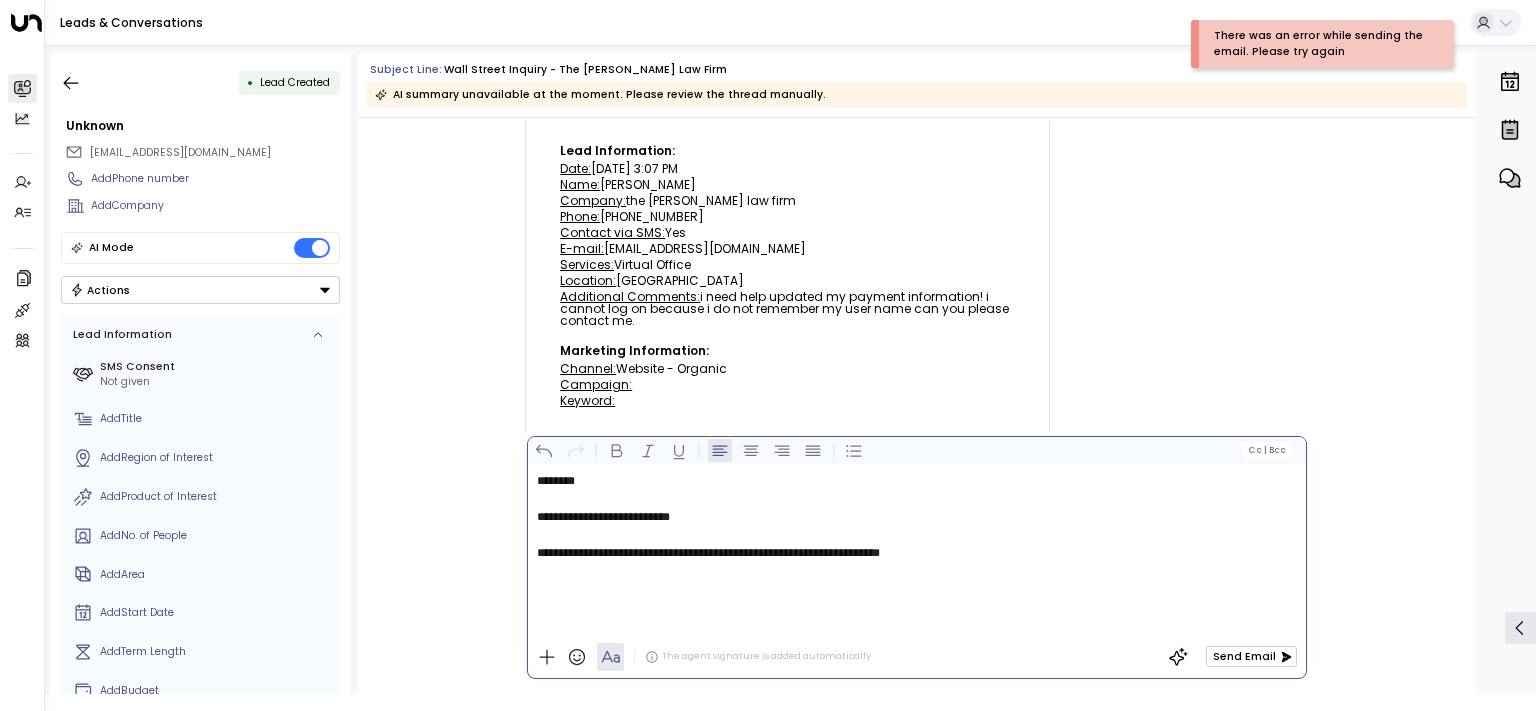 click on "Send Email" at bounding box center [1251, 656] 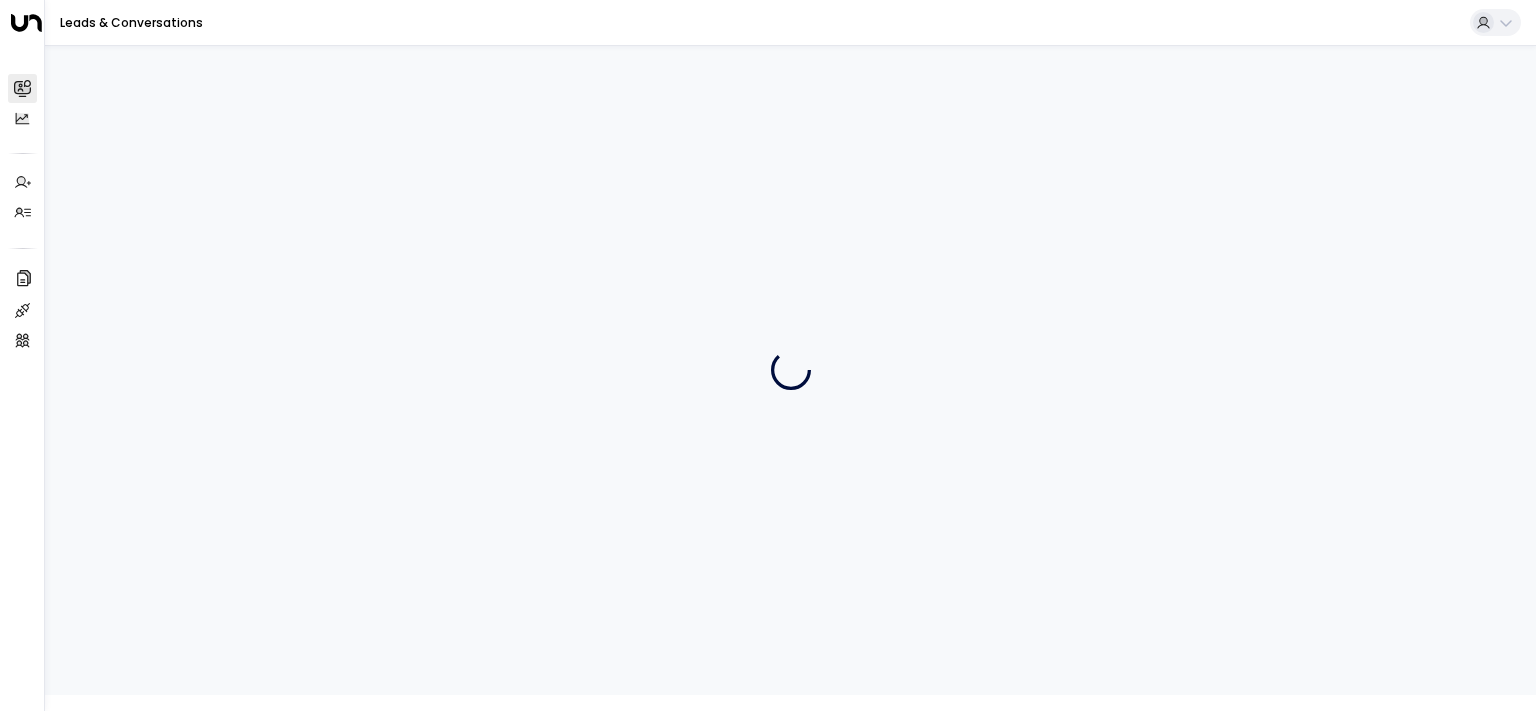 scroll, scrollTop: 0, scrollLeft: 0, axis: both 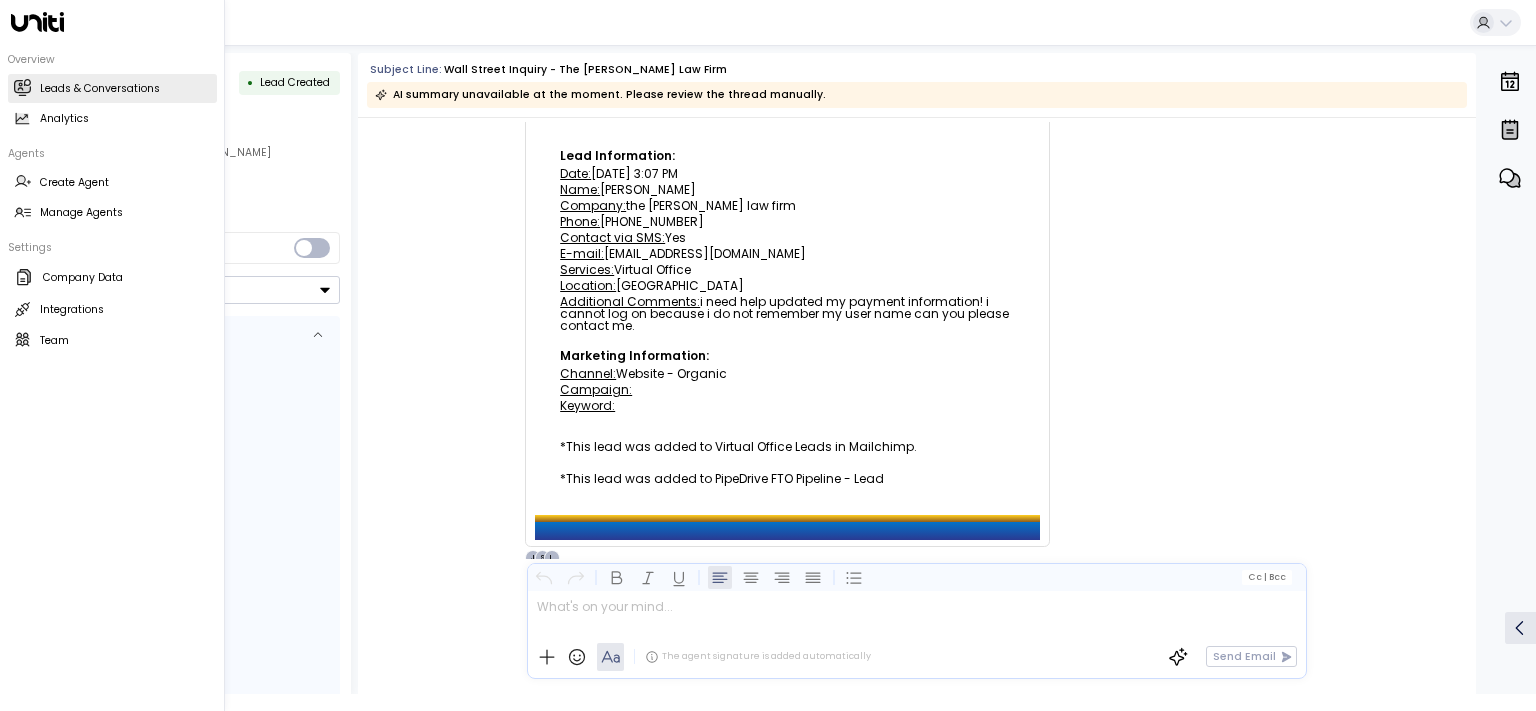click 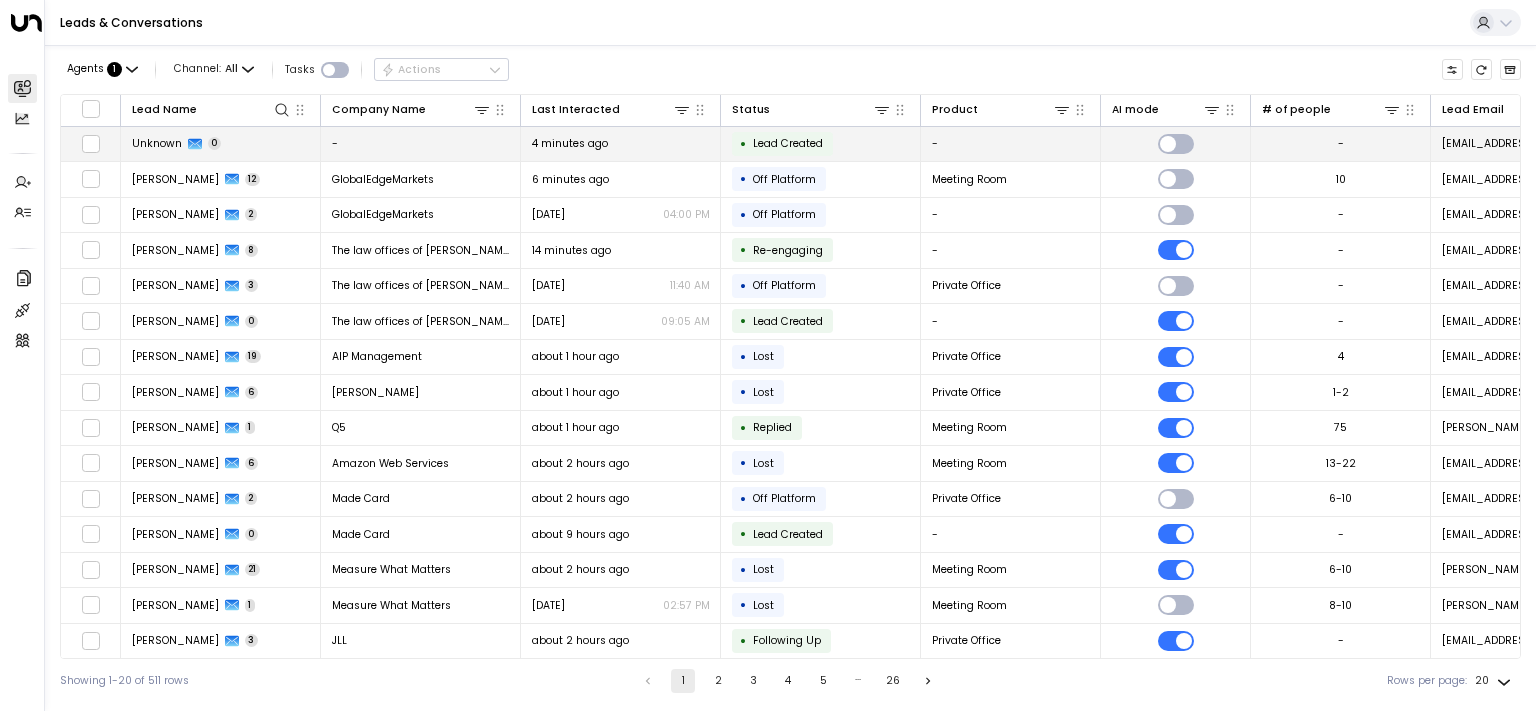 click on "Unknown 0" at bounding box center [221, 144] 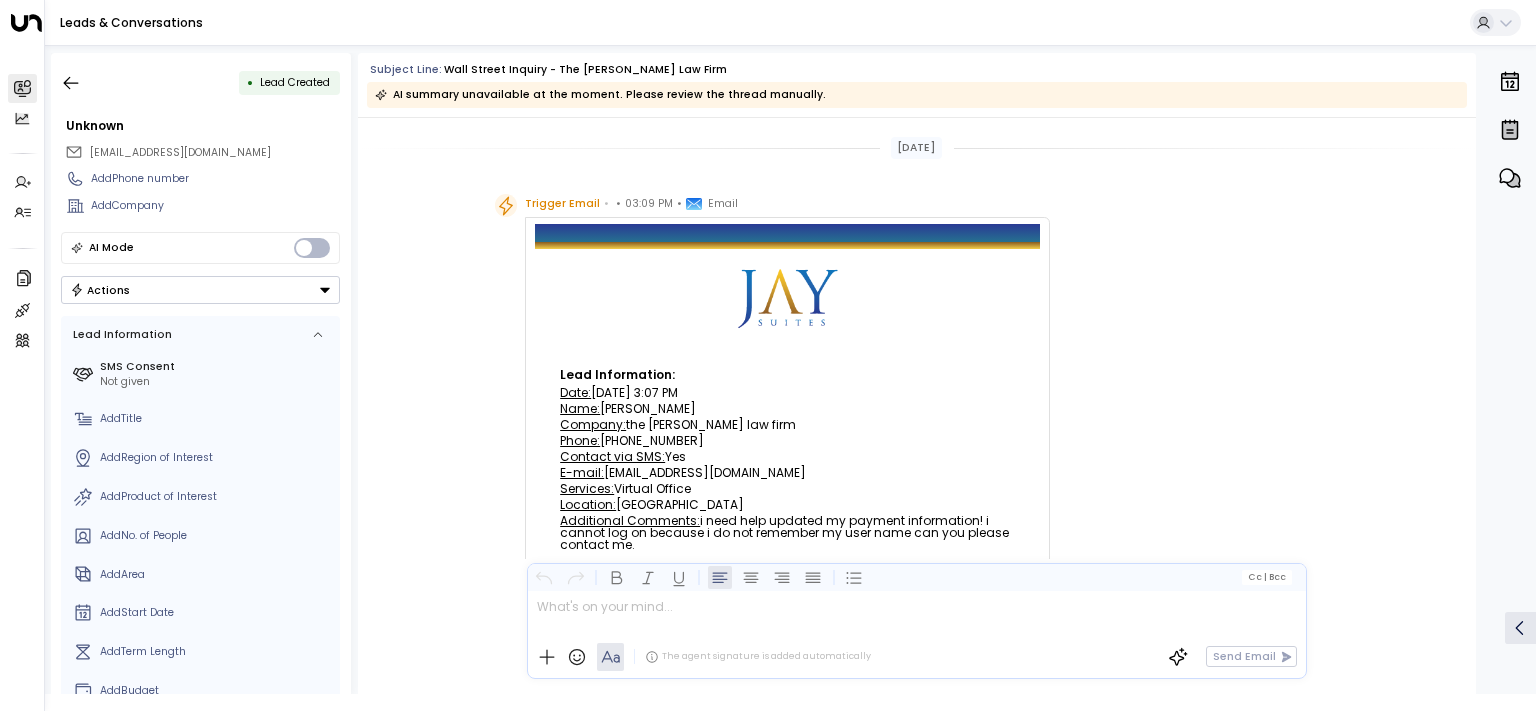 scroll, scrollTop: 224, scrollLeft: 0, axis: vertical 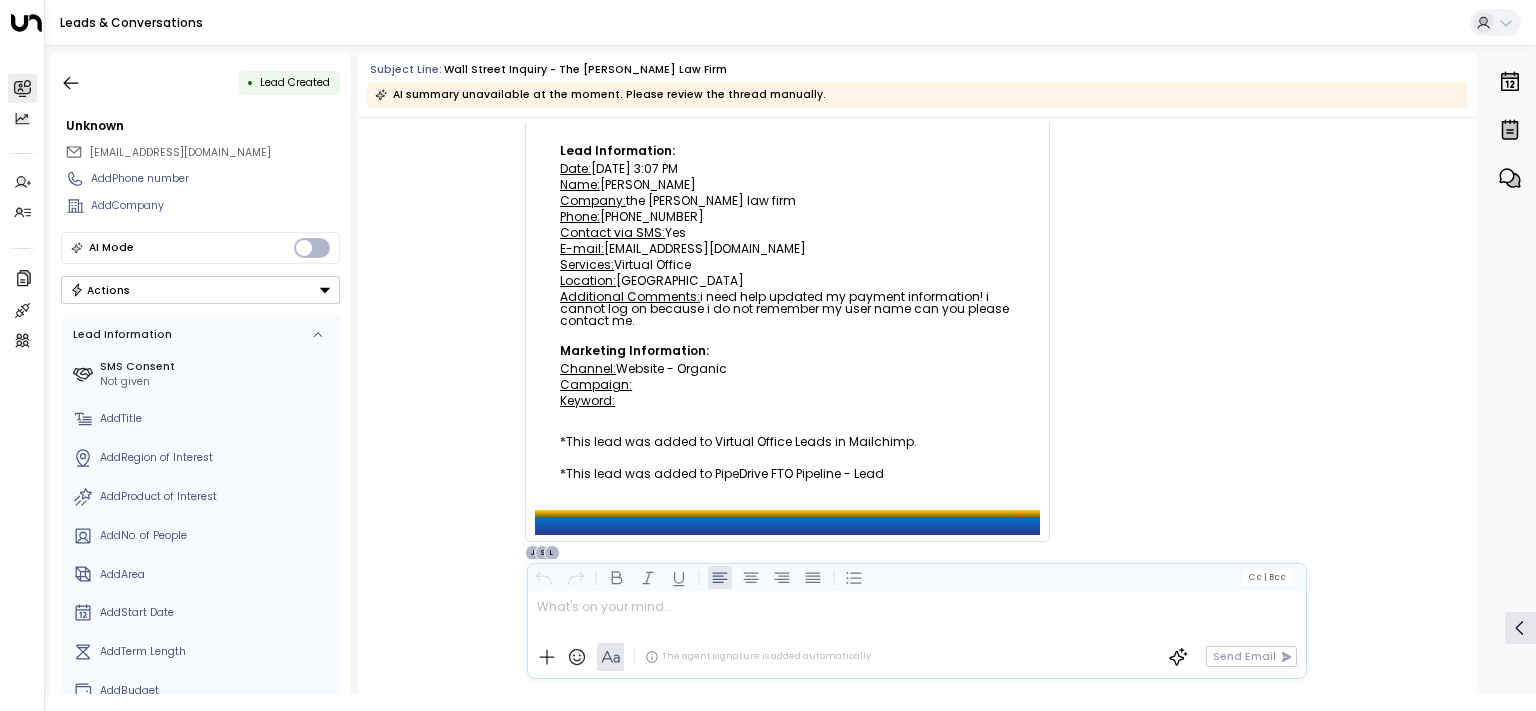 click at bounding box center [916, 613] 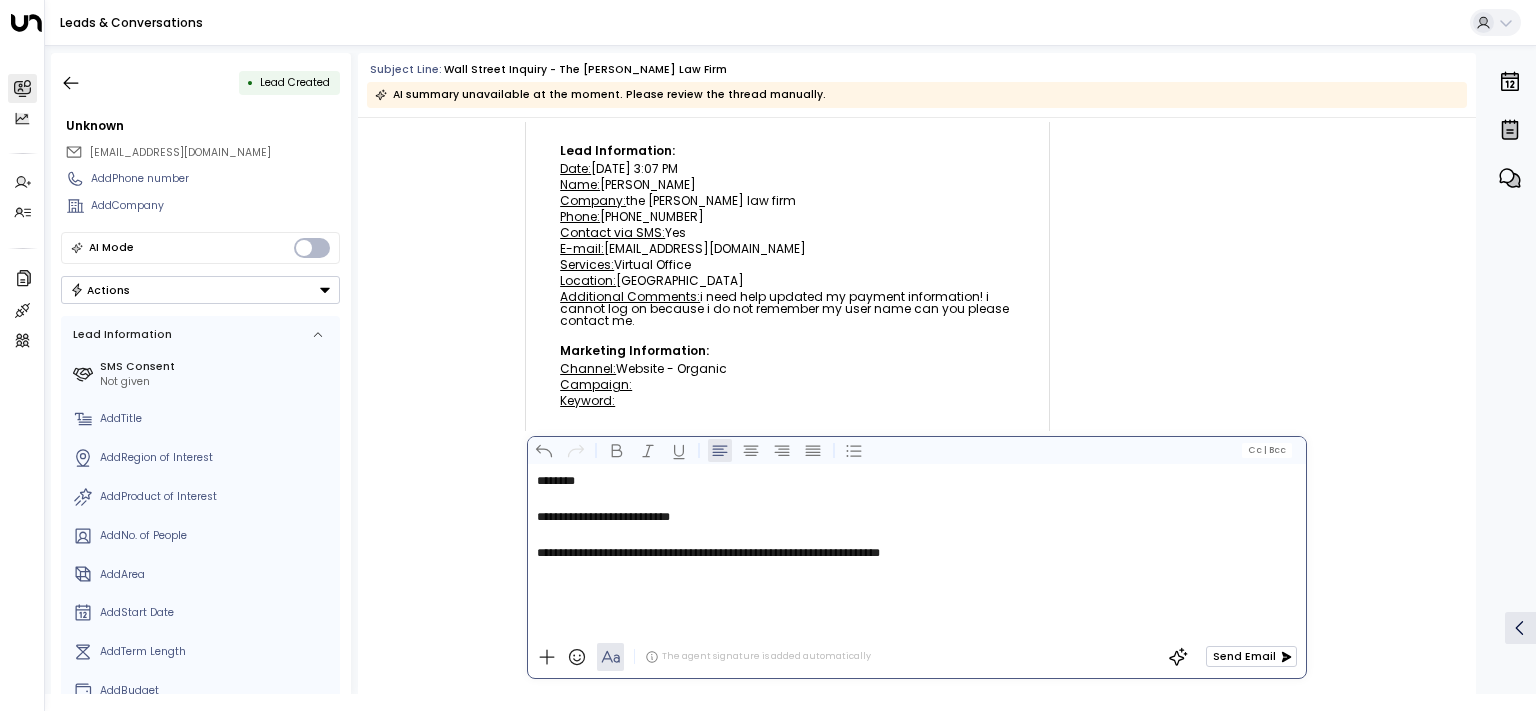 click on "Send Email" at bounding box center (1251, 656) 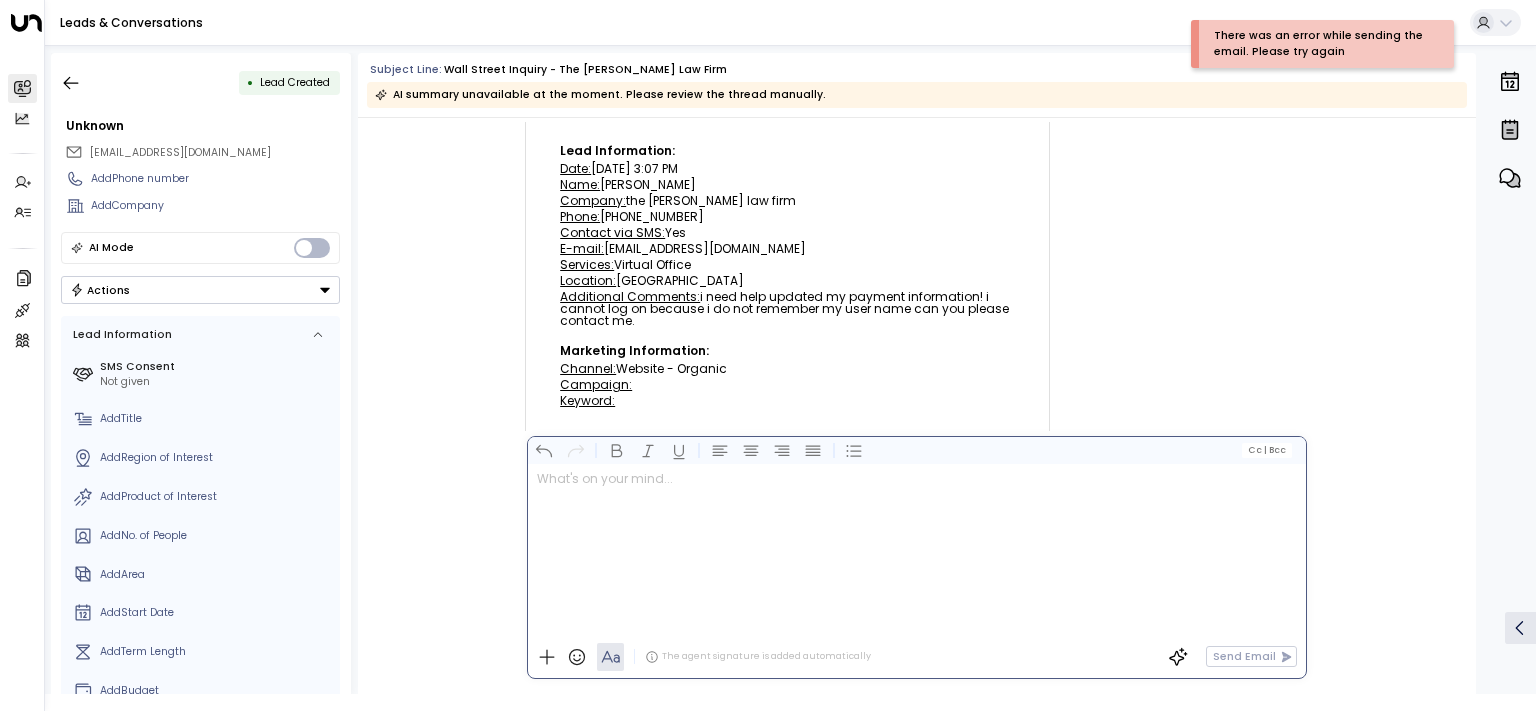 click at bounding box center [916, 550] 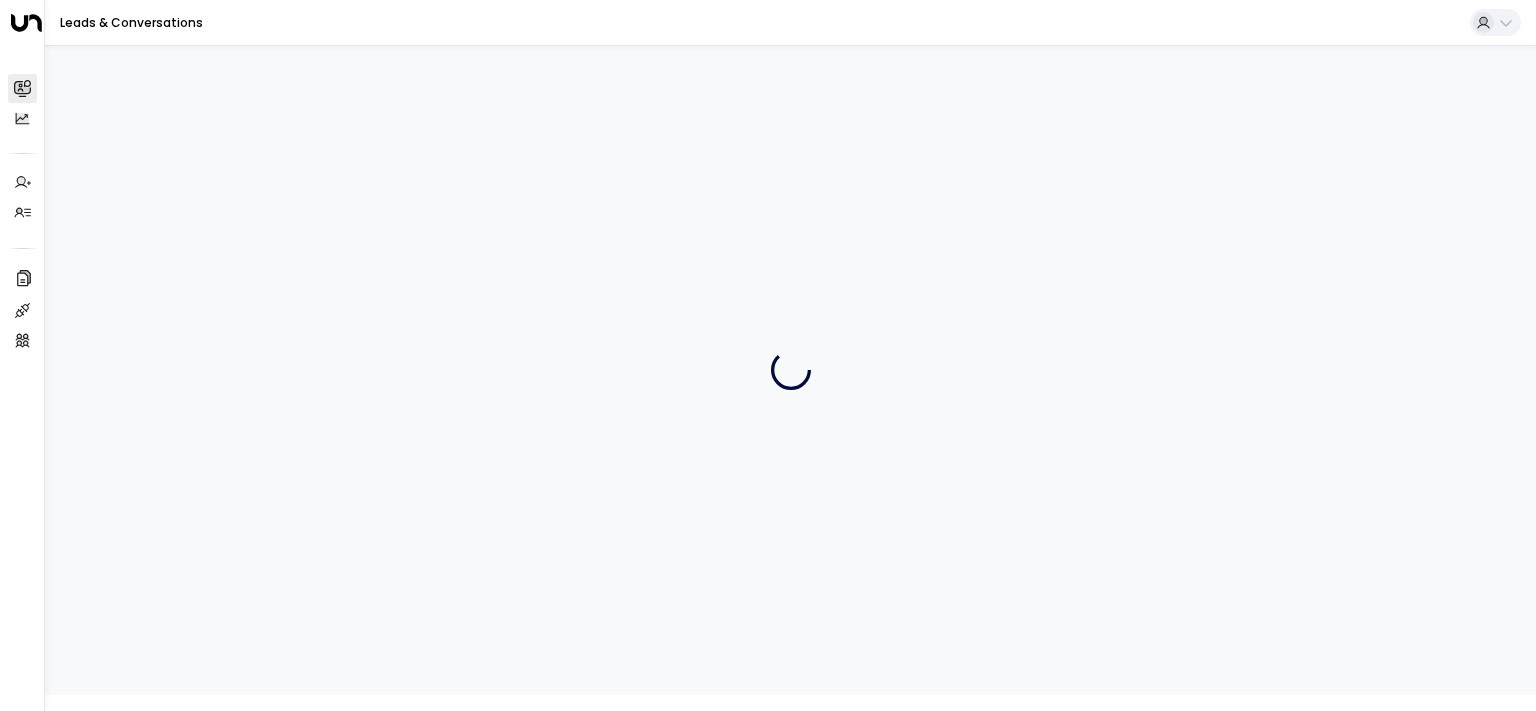 scroll, scrollTop: 0, scrollLeft: 0, axis: both 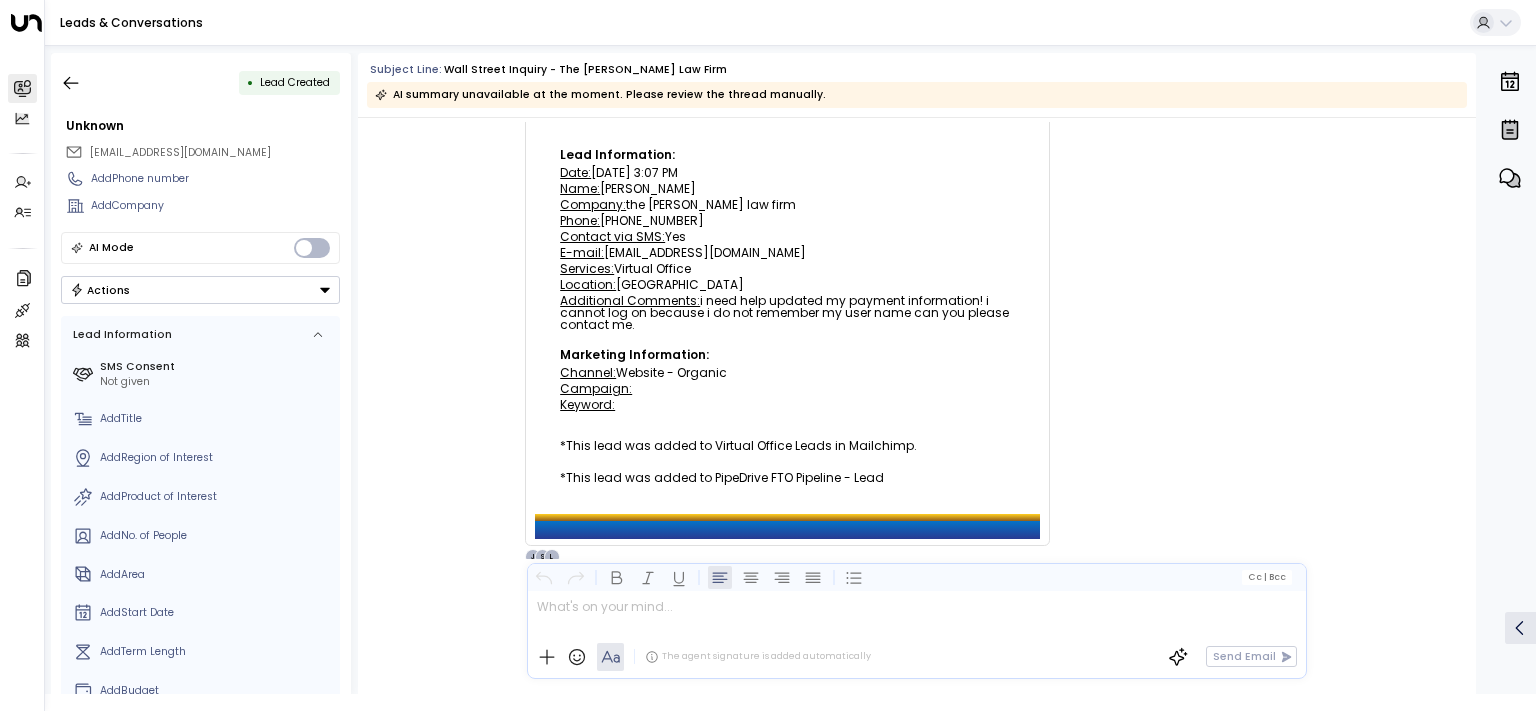 click at bounding box center (916, 613) 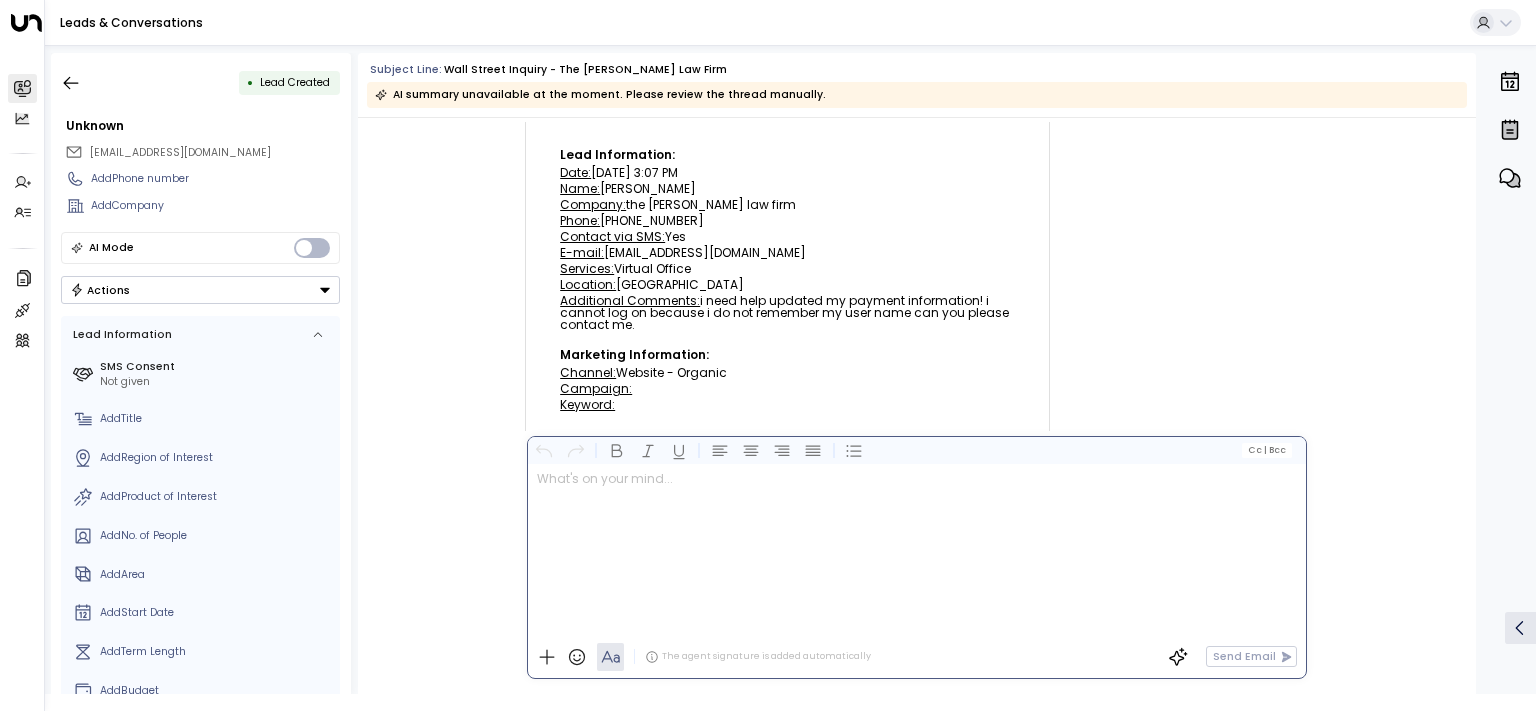 paste 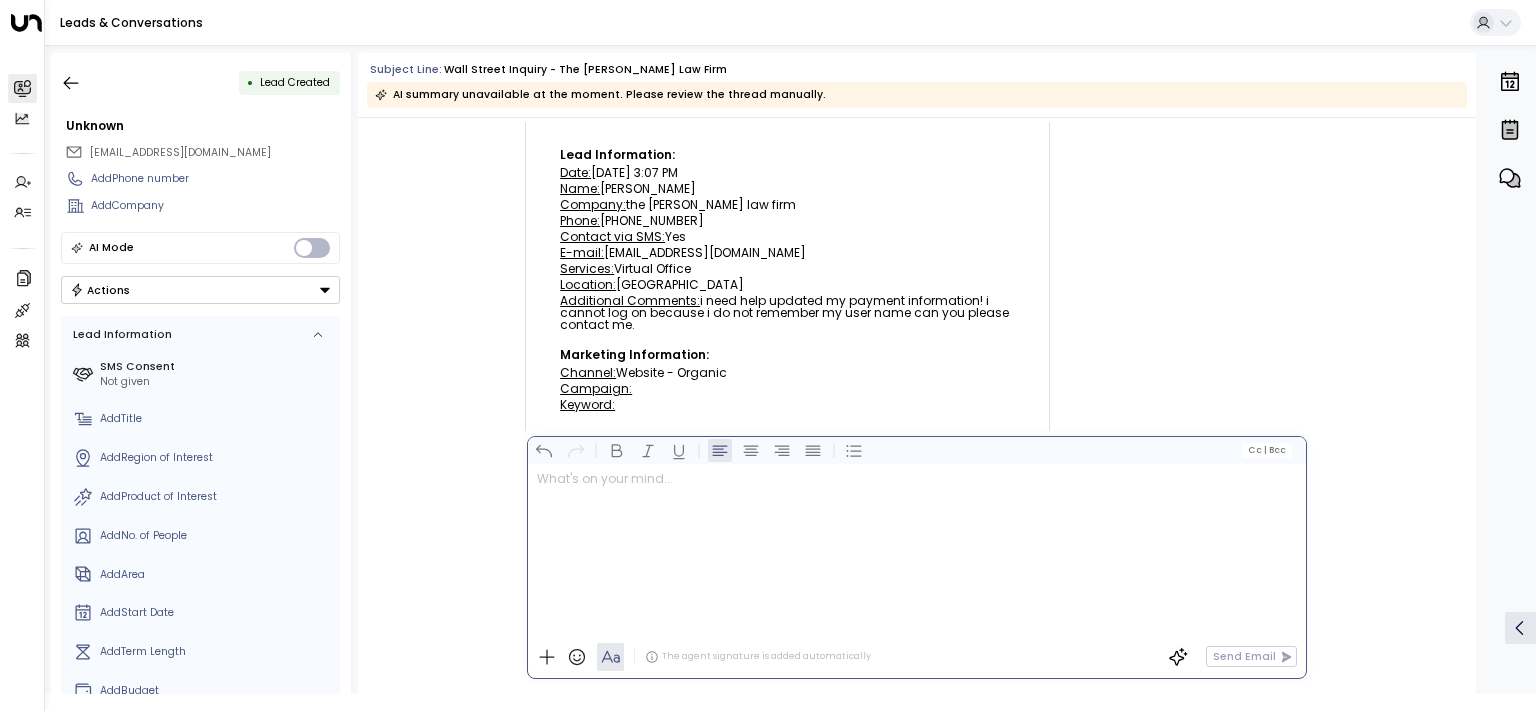 type 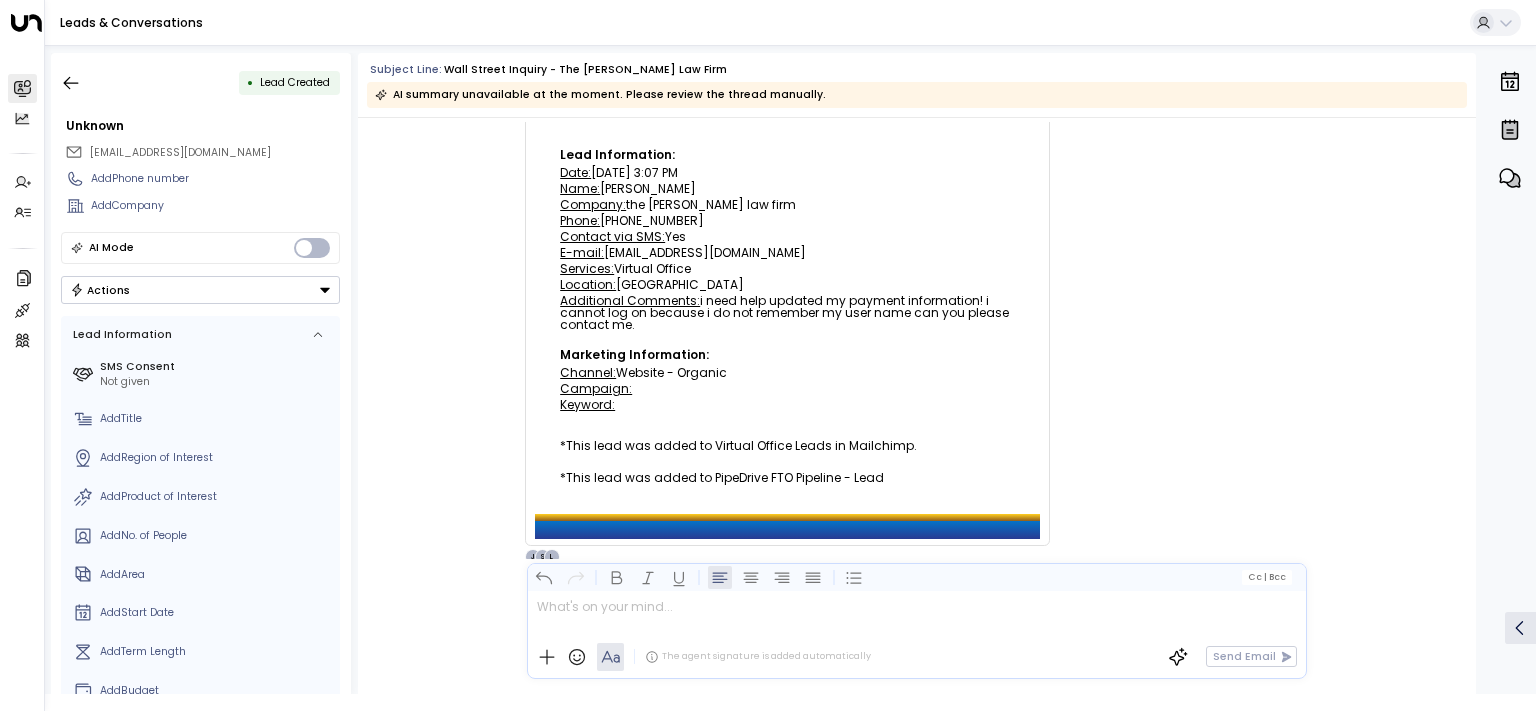 click on "Trigger Email • • 03:09 PM • Email Lead Information: Date:  [DATE] 3:07 PM Name:  [PERSON_NAME] Company:  the [PERSON_NAME] law firm Phone:  [PHONE_NUMBER] Contact via SMS:  Yes E-mail:  [EMAIL_ADDRESS][DOMAIN_NAME] Services:  Virtual Office Location:  [GEOGRAPHIC_DATA] Additional Comments:  i need help updated my payment information! i cannot log on because i do not remember my user name can you please contact me. Marketing Information: Channel:  Website - Organic Campaign: Keyword: *This lead was added to Virtual Office Leads in Mailchimp. *This lead was added to PipeDrive FTO Pipeline - Lead L S J" at bounding box center (920, 269) 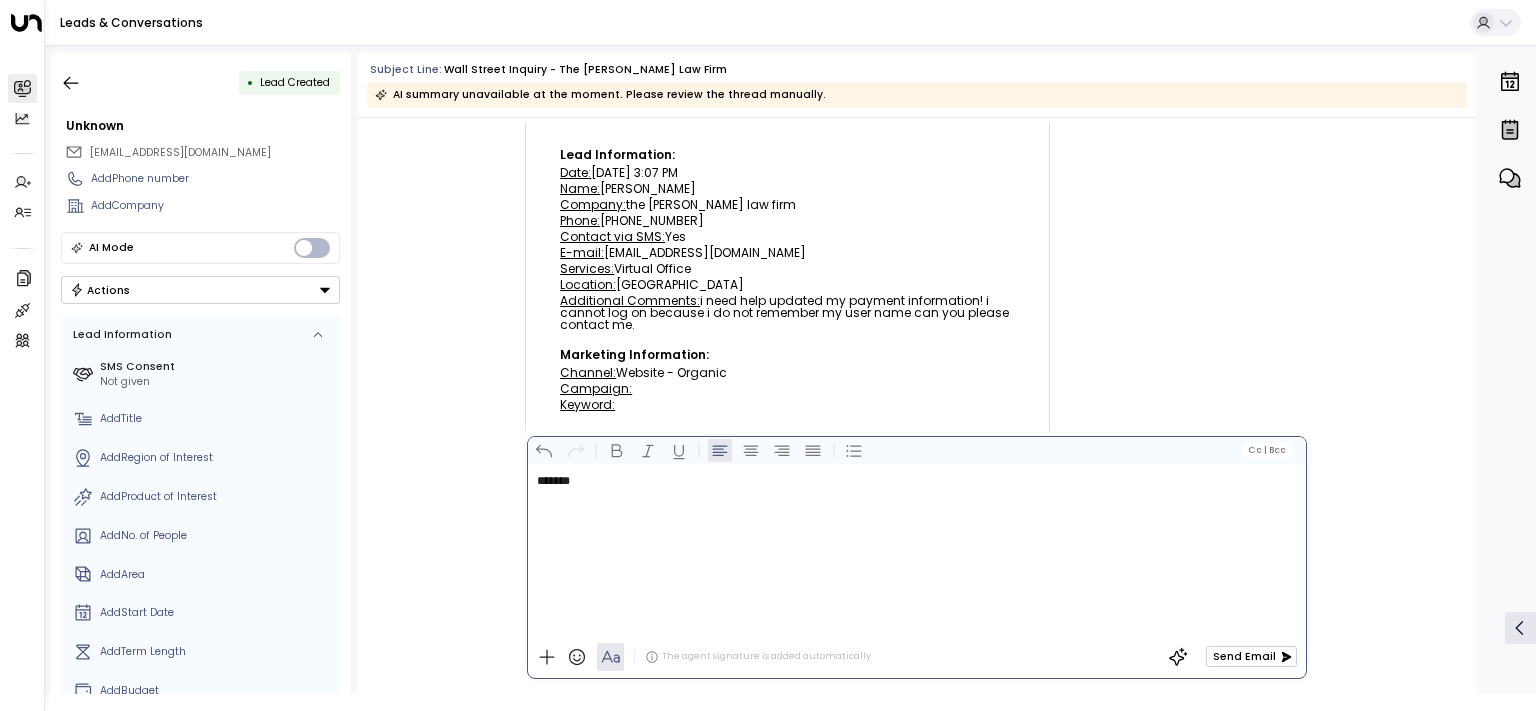 click on "Send Email" at bounding box center [1251, 656] 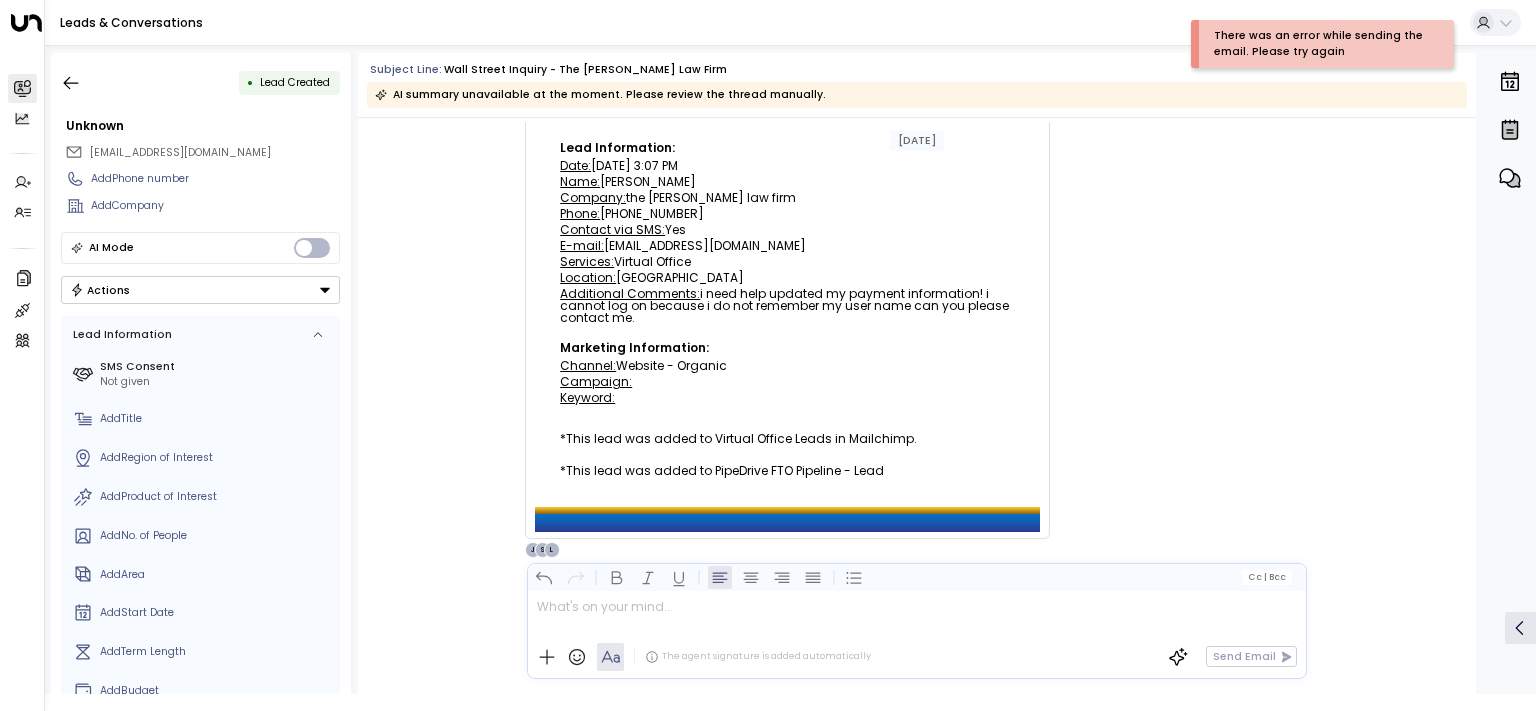 scroll, scrollTop: 224, scrollLeft: 0, axis: vertical 